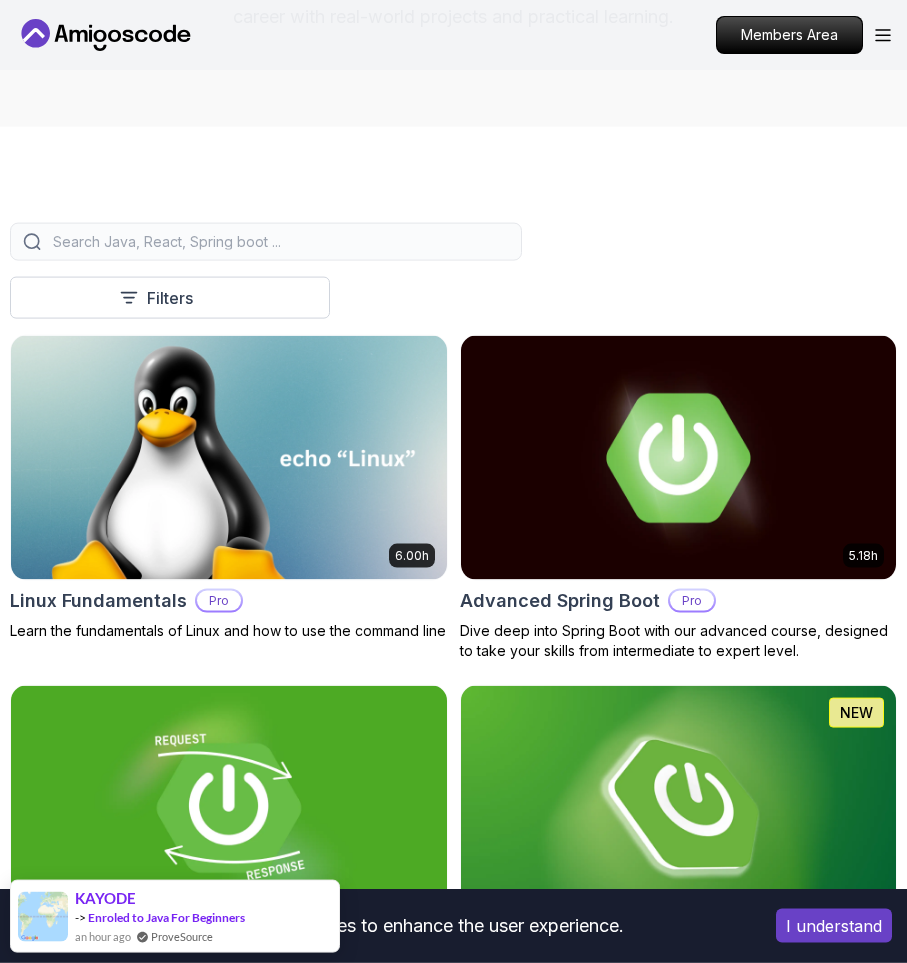 scroll, scrollTop: 510, scrollLeft: 0, axis: vertical 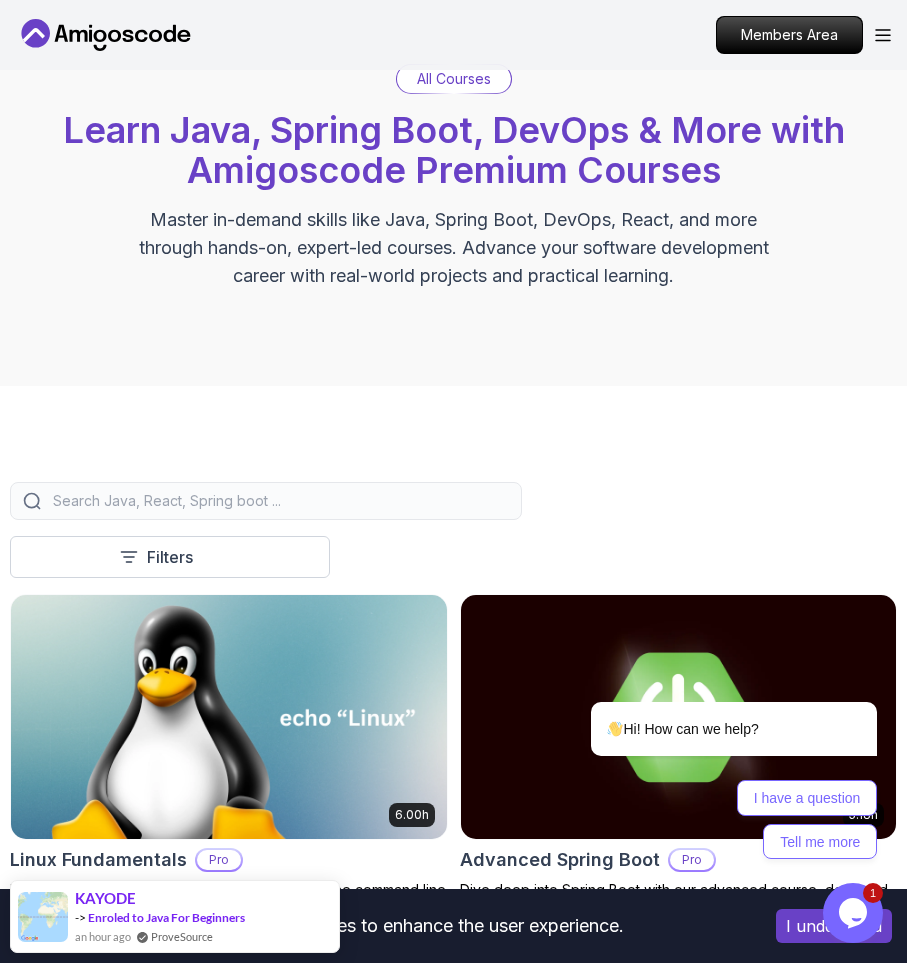 click at bounding box center (279, 501) 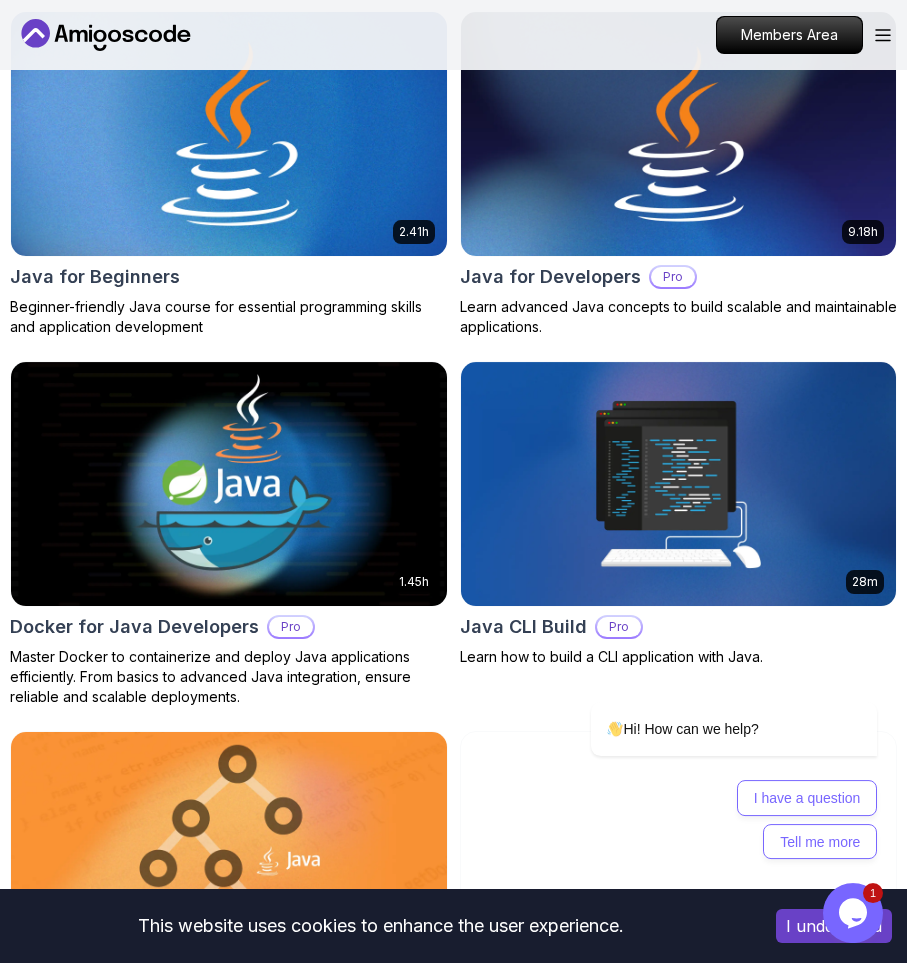 scroll, scrollTop: 714, scrollLeft: 0, axis: vertical 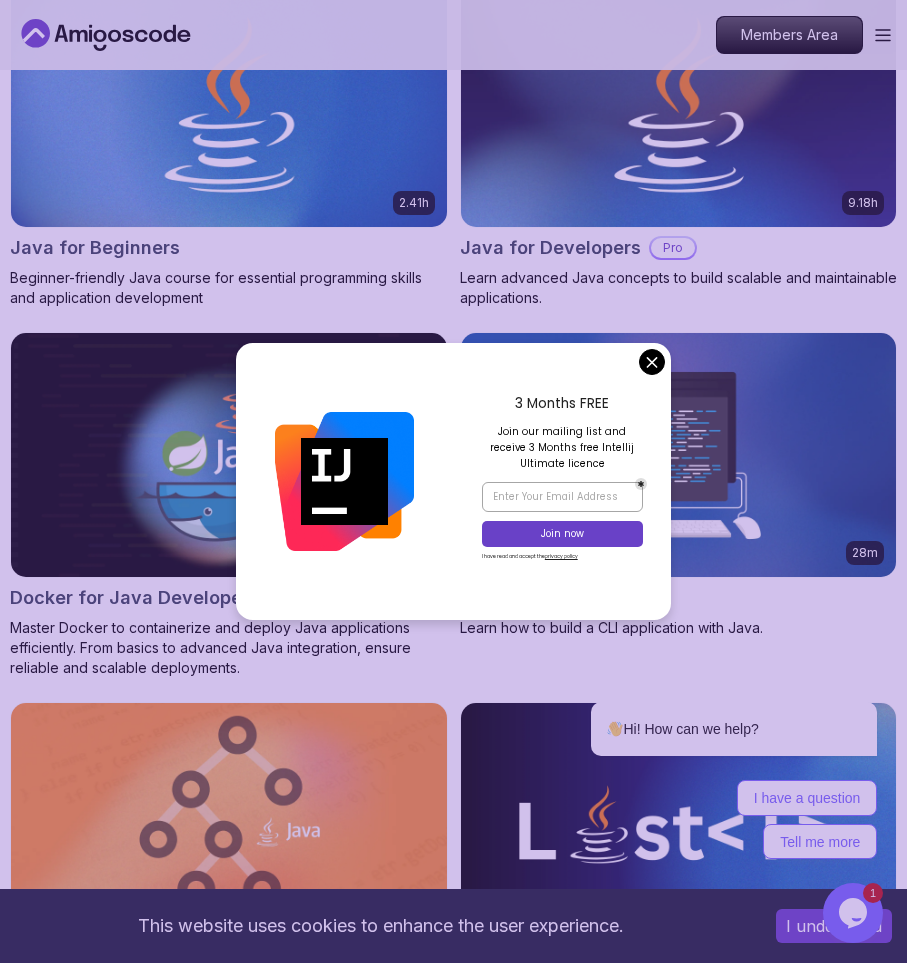 type on "Java" 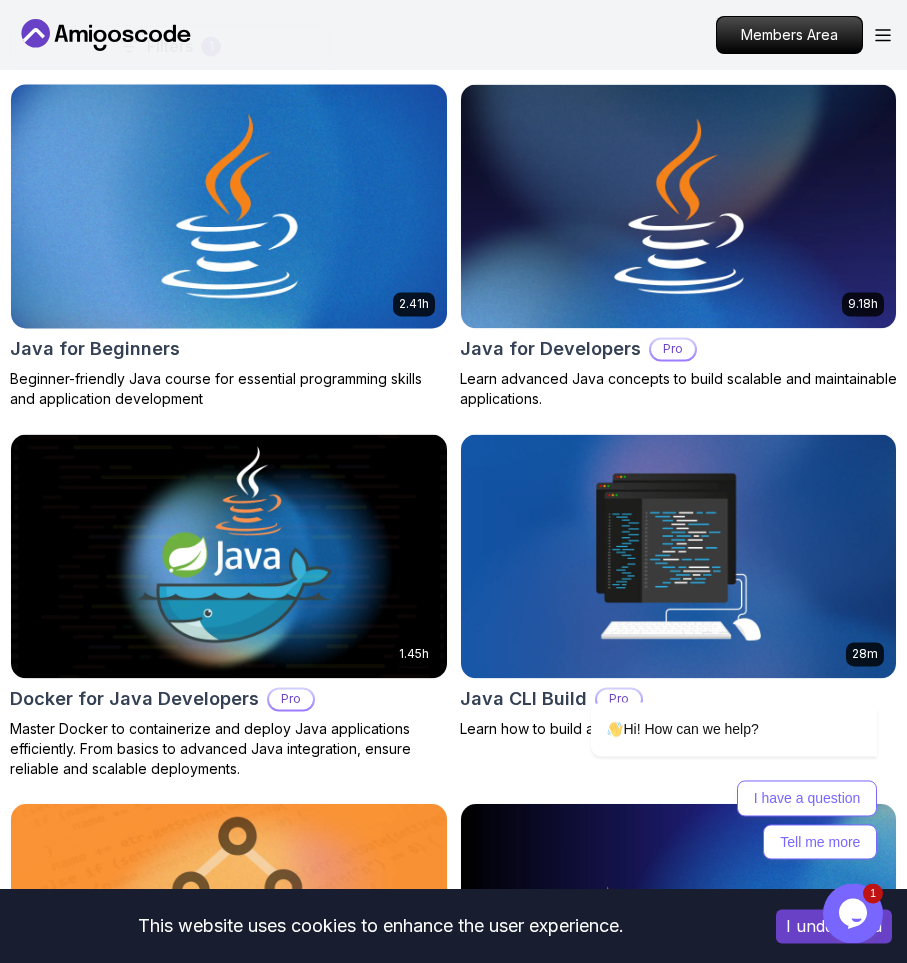 scroll, scrollTop: 510, scrollLeft: 0, axis: vertical 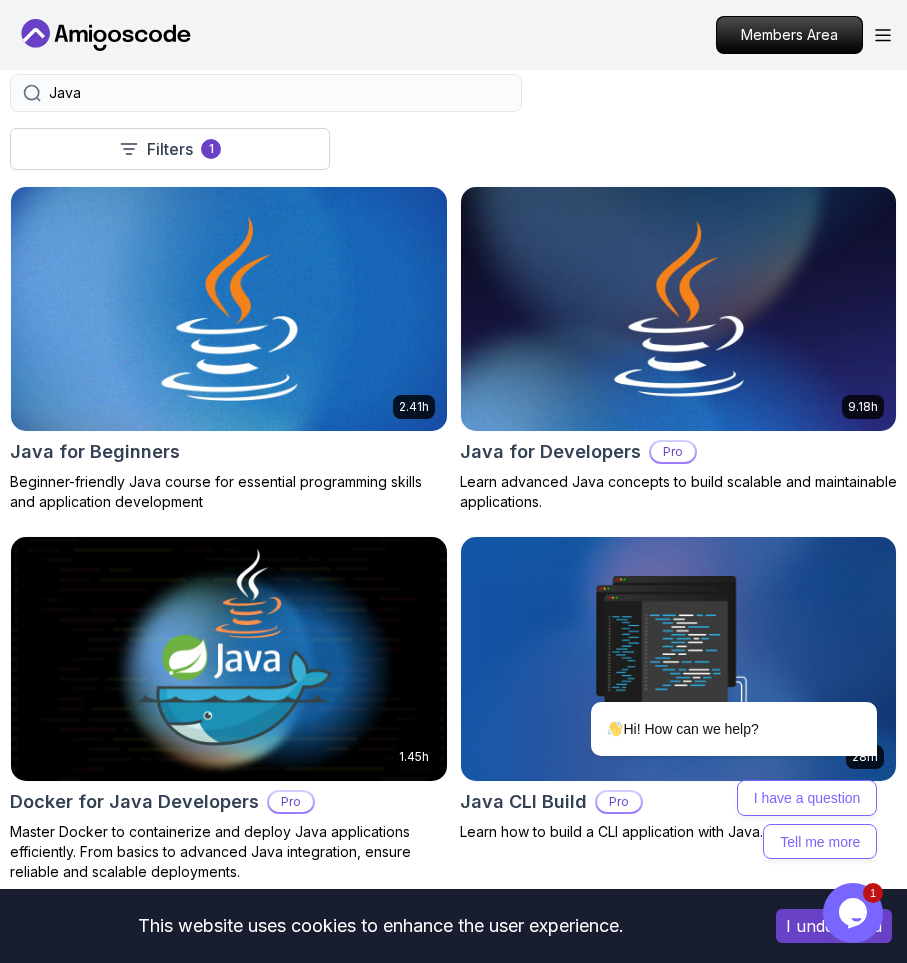 click at bounding box center (228, 309) 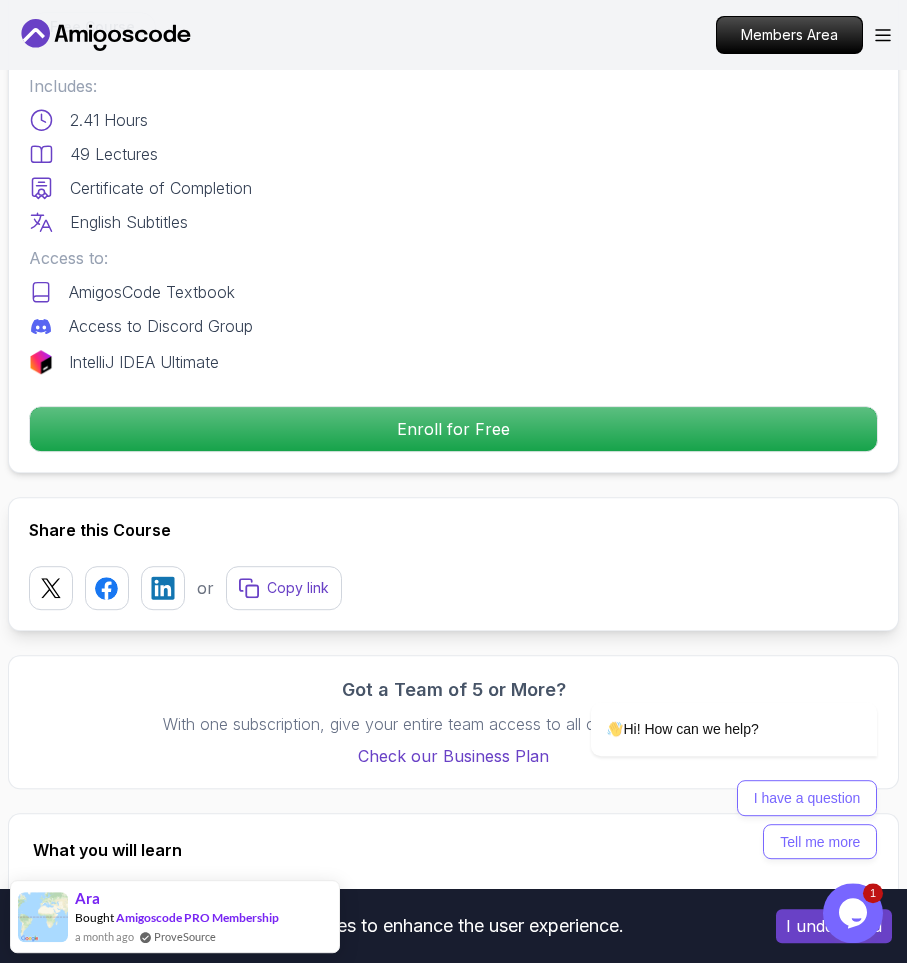 scroll, scrollTop: 612, scrollLeft: 0, axis: vertical 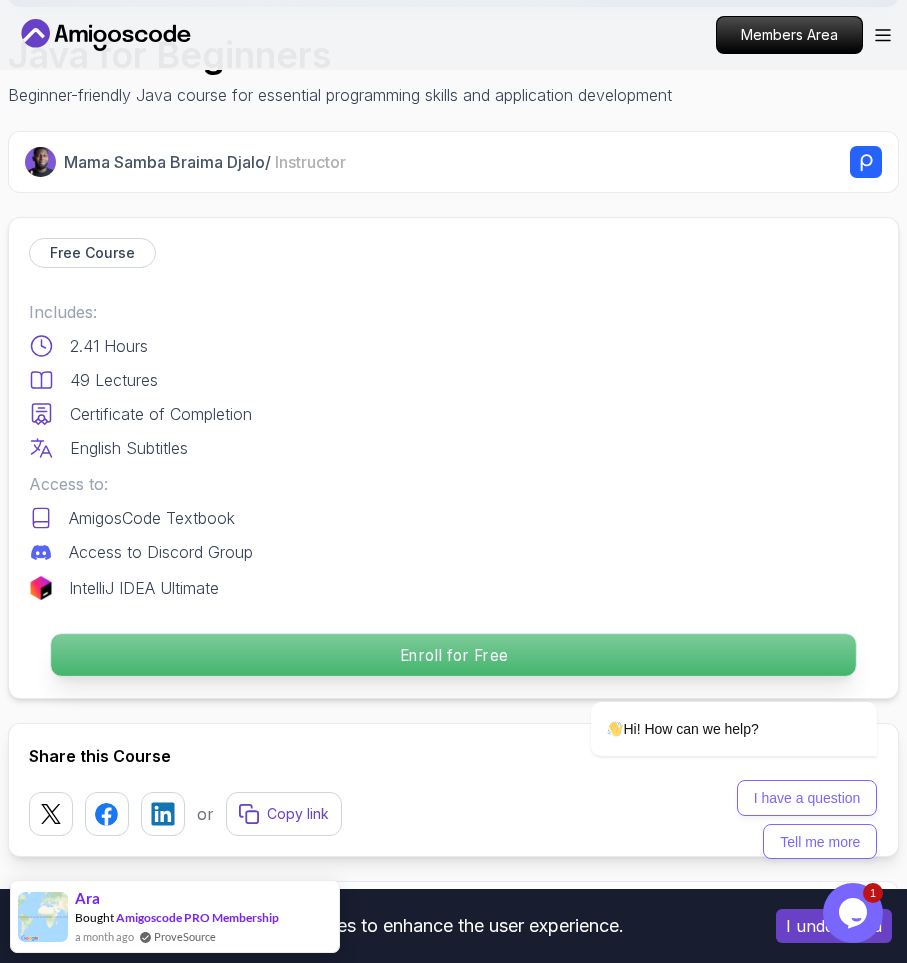 click on "Enroll for Free" at bounding box center (453, 655) 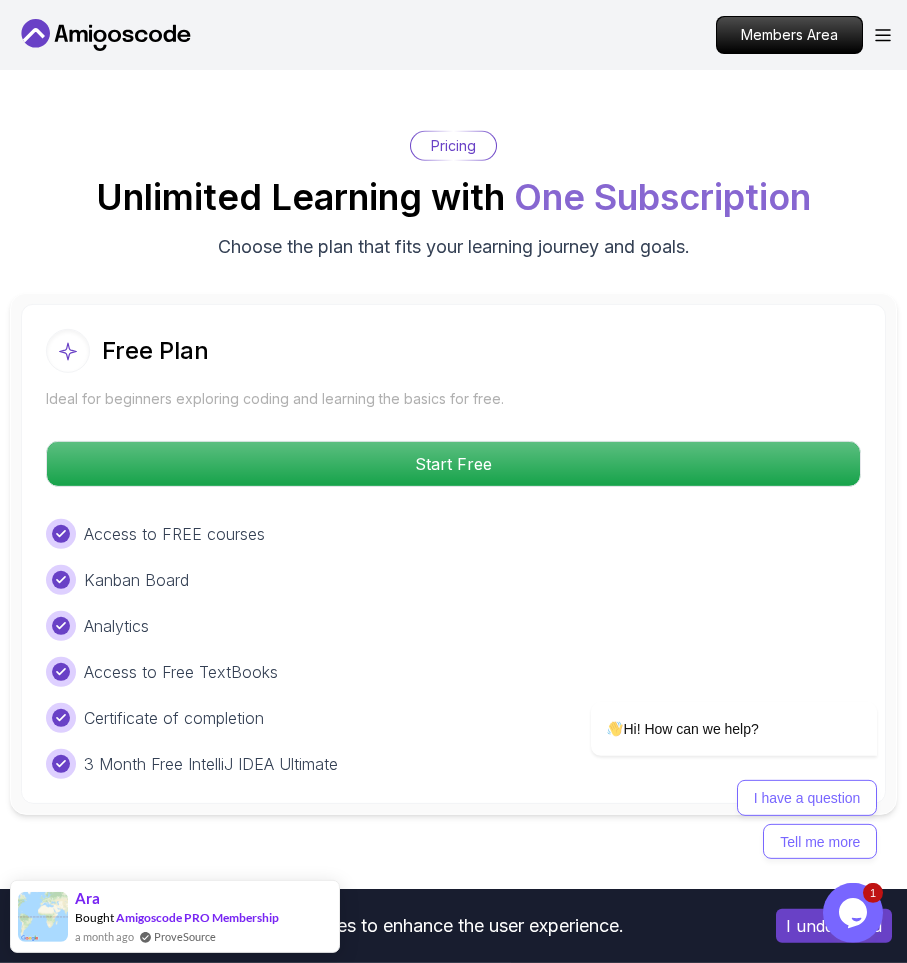 scroll, scrollTop: 4687, scrollLeft: 0, axis: vertical 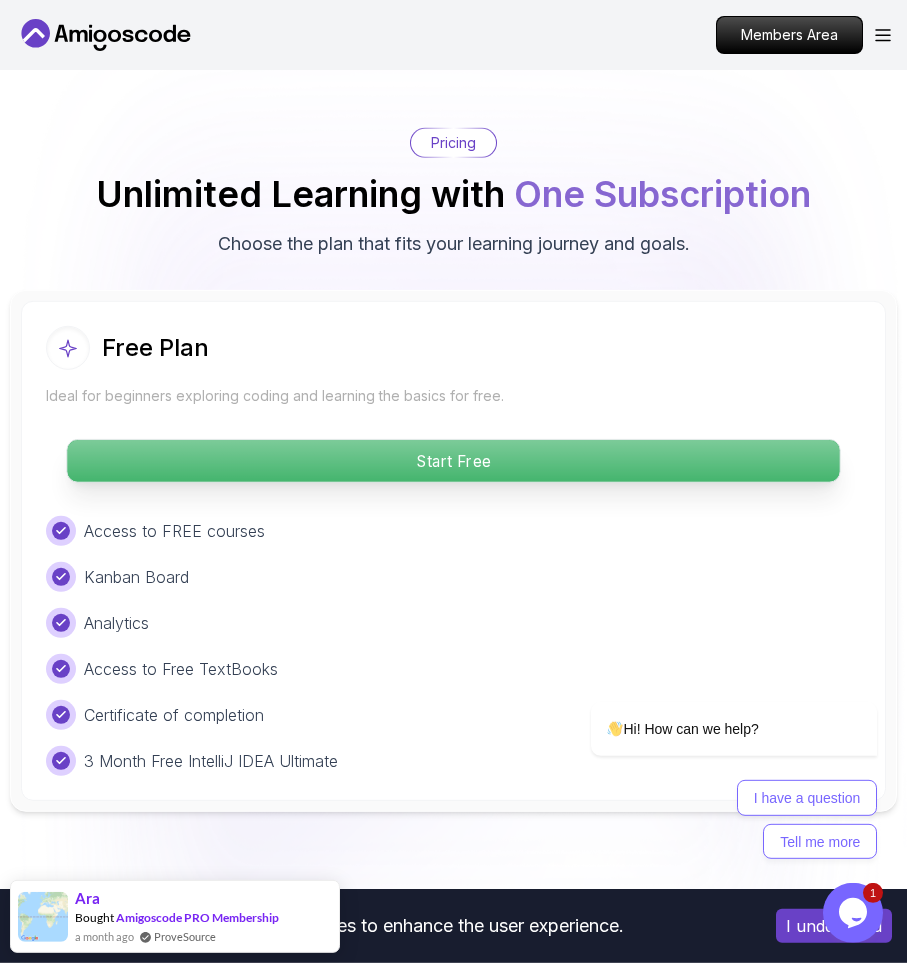 click on "Start Free" at bounding box center [453, 461] 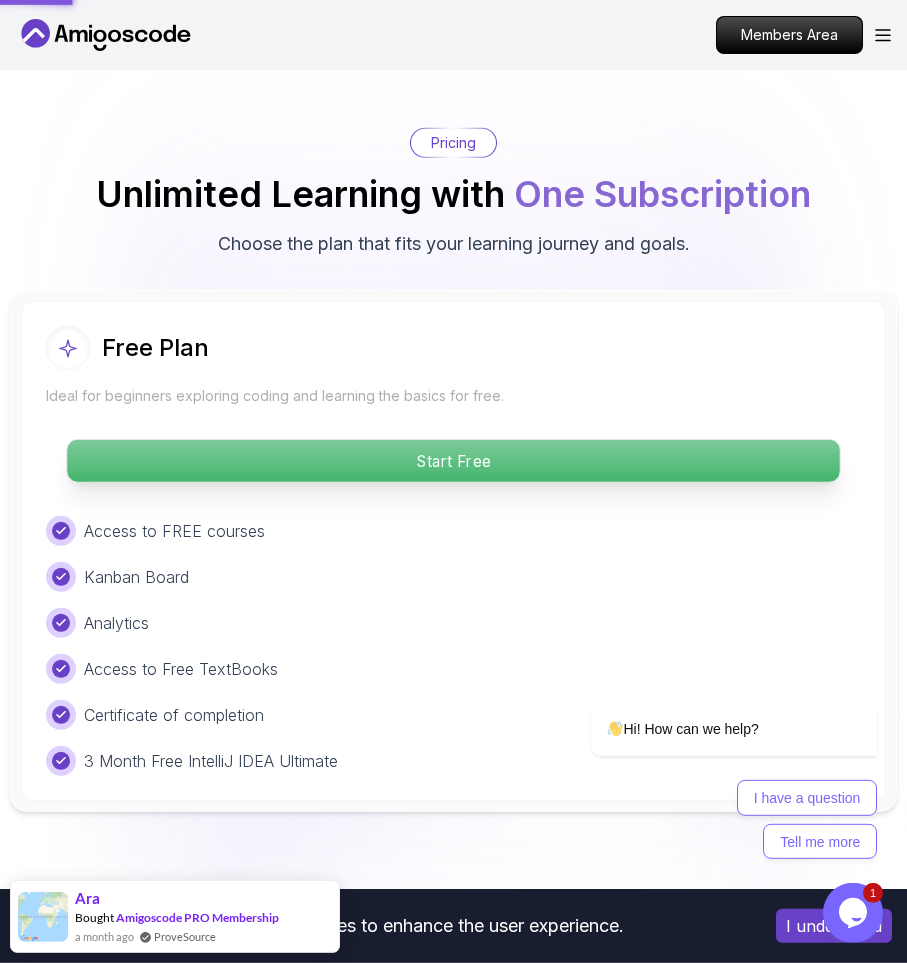 scroll, scrollTop: 0, scrollLeft: 0, axis: both 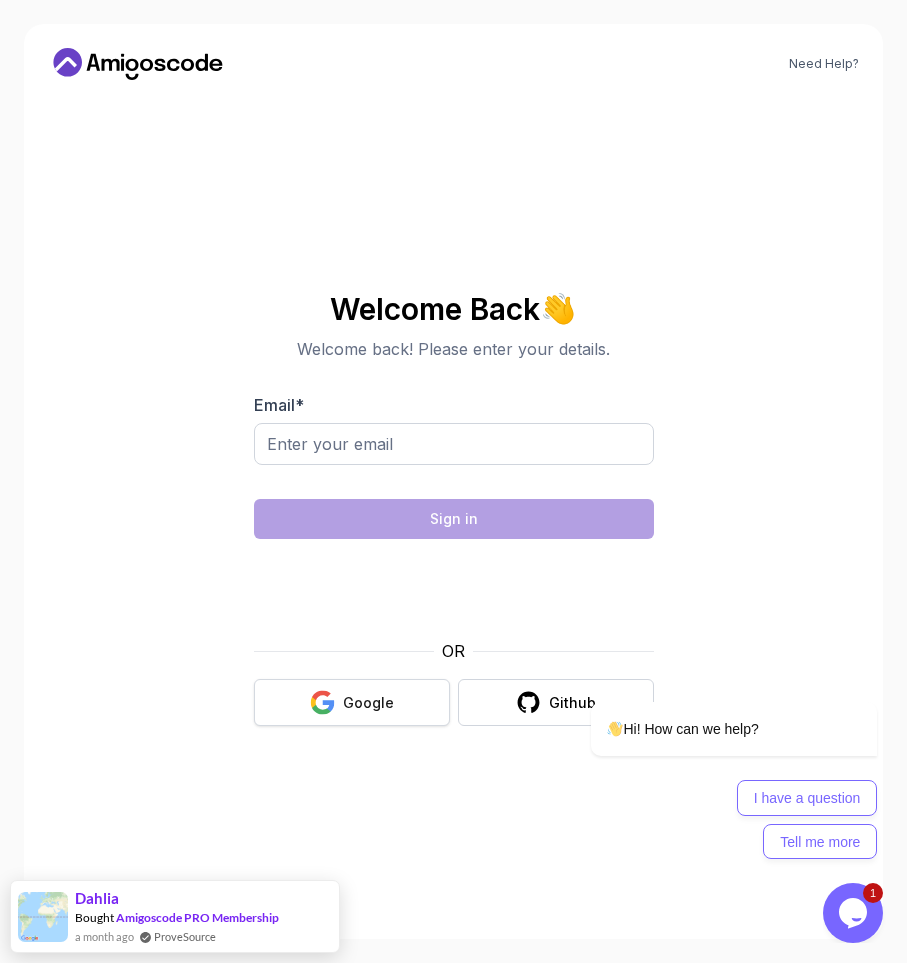 click on "Google" at bounding box center [368, 703] 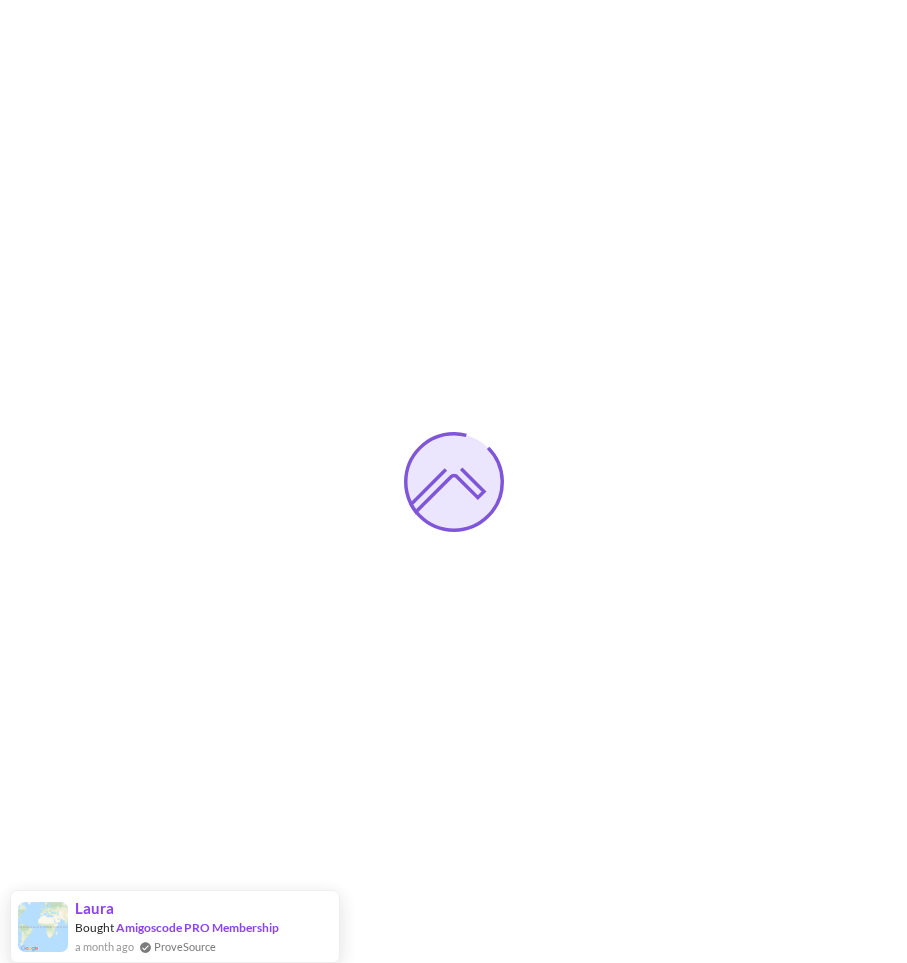 scroll, scrollTop: 0, scrollLeft: 0, axis: both 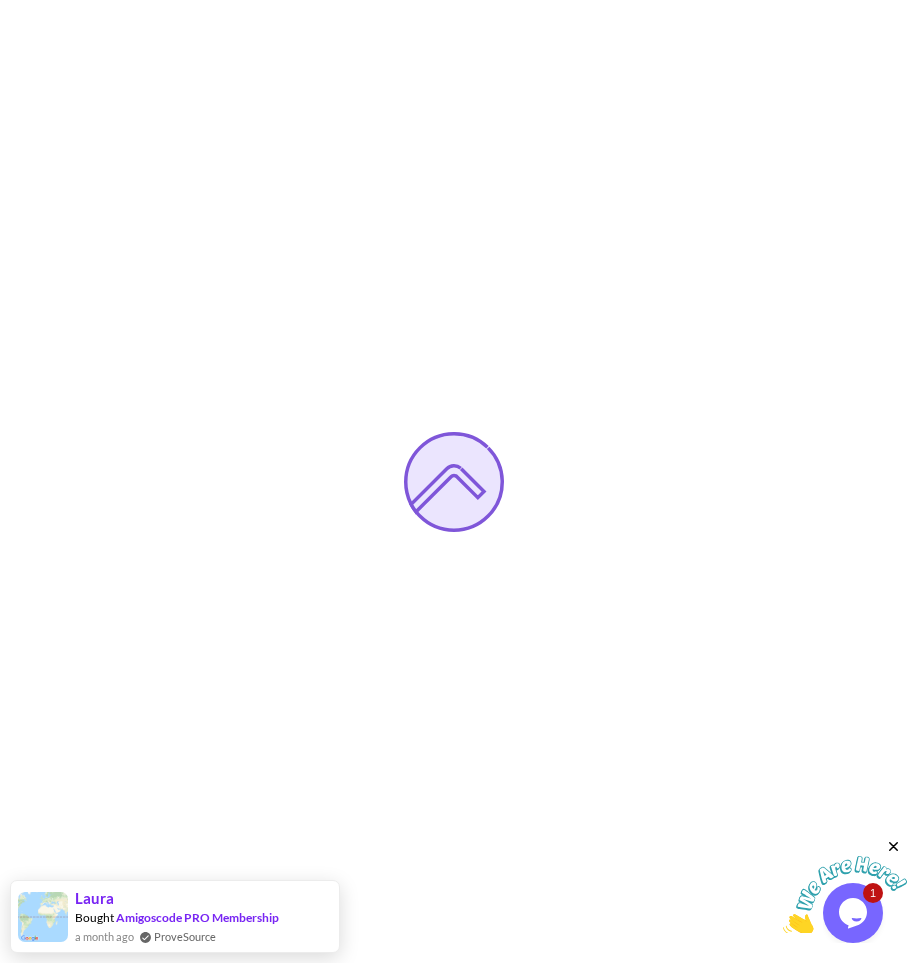 click at bounding box center [894, 847] 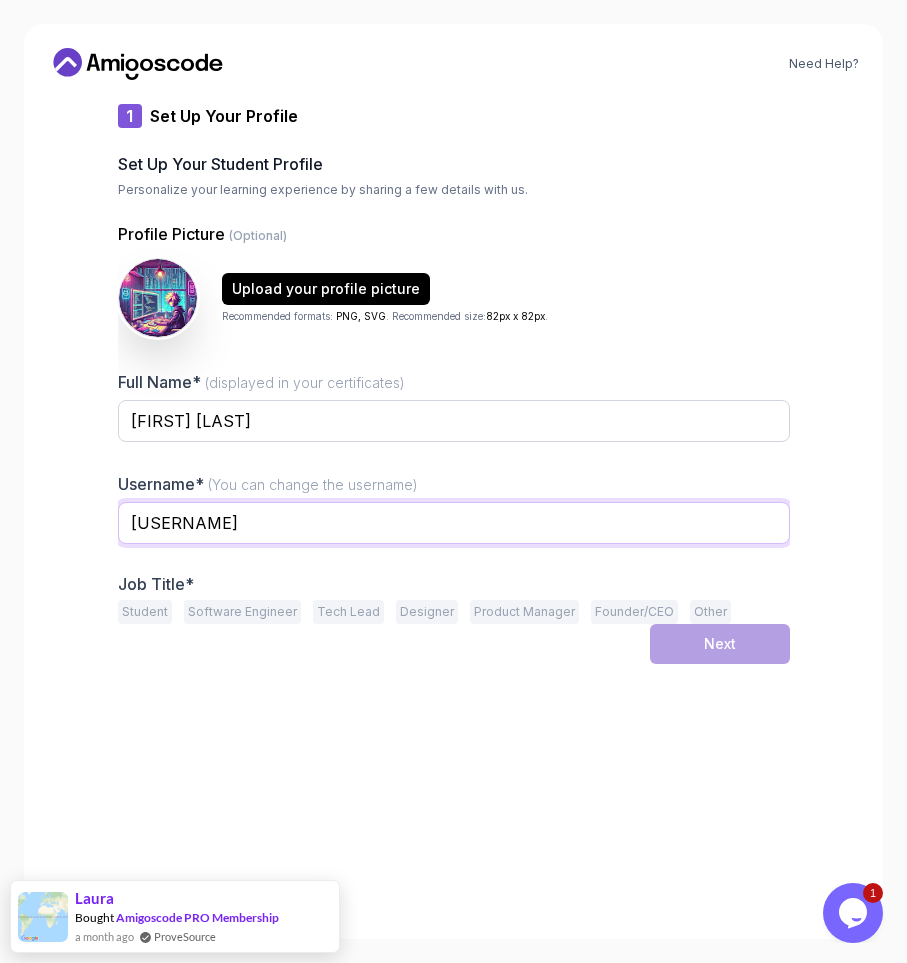 drag, startPoint x: 311, startPoint y: 522, endPoint x: 84, endPoint y: 504, distance: 227.71254 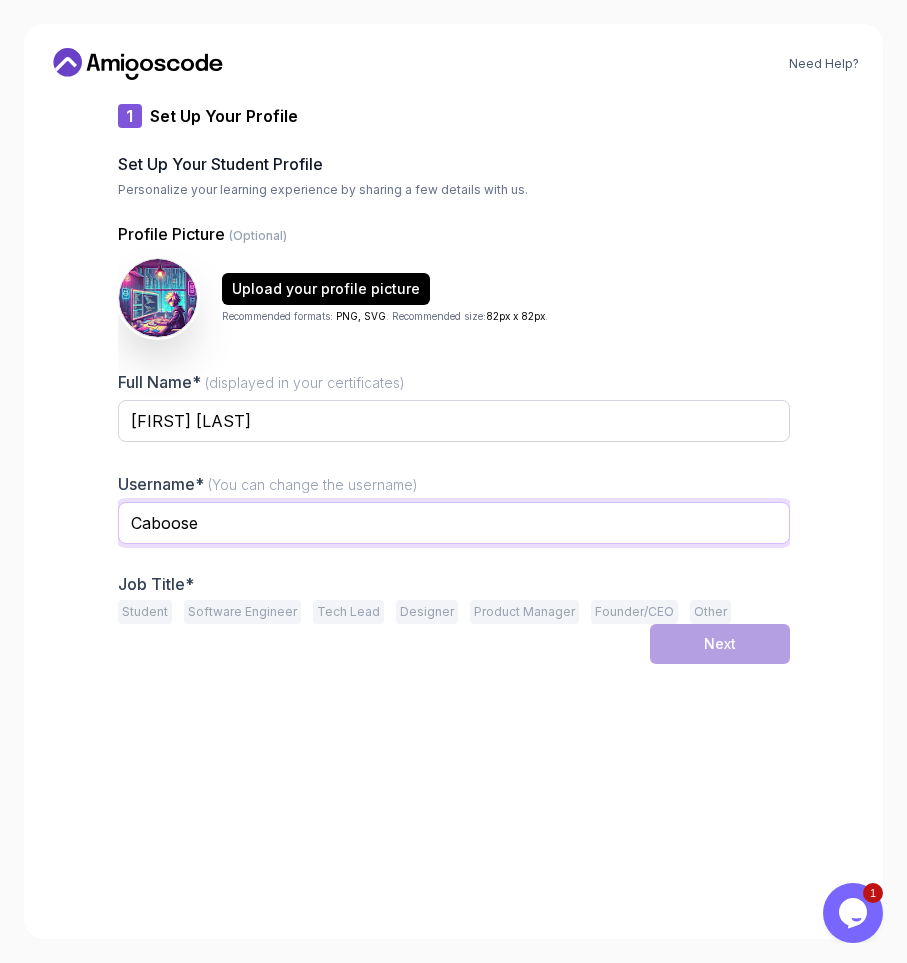type on "Caboose" 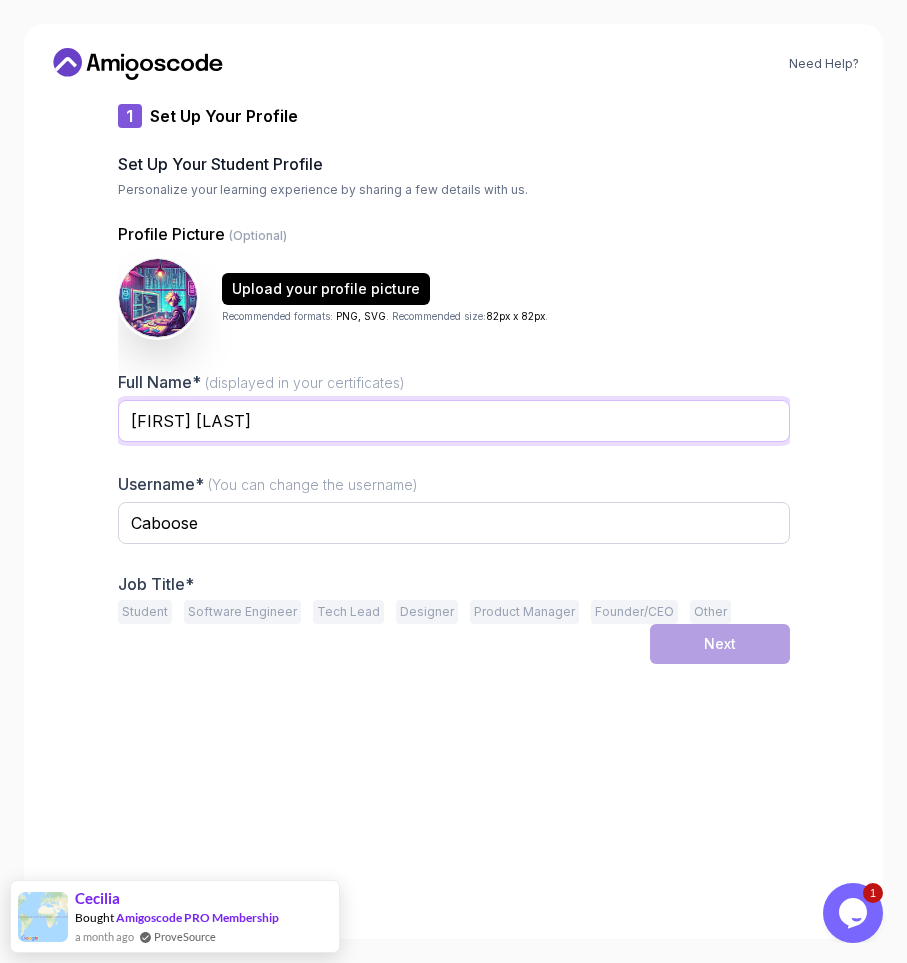 click on "[FIRST] [LAST]" at bounding box center (454, 421) 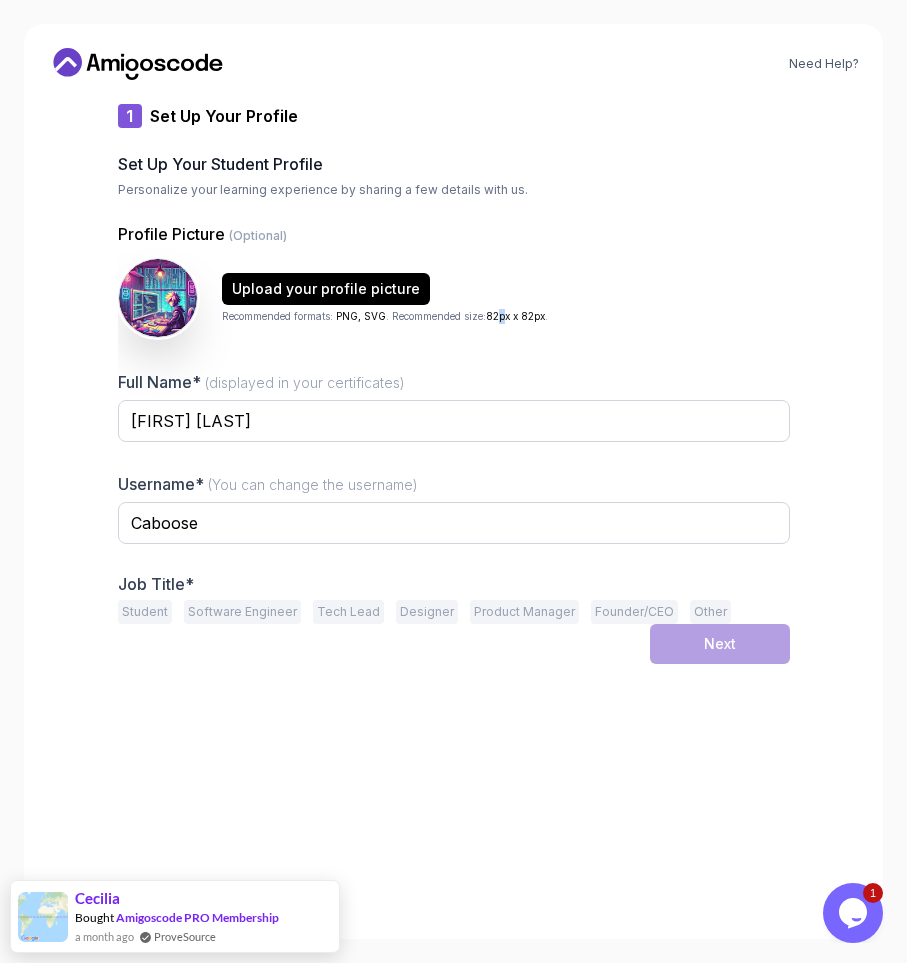 click on "Profile Picture   (Optional) Upload your profile picture Recommended formats:   PNG, SVG . Recommended size:  82px x 82px . Full Name*   (displayed in your certificates) [FIRST] [LAST] Username*   (You can change the username) [USERNAME] Job Title* Student Software Engineer Tech Lead Designer Product Manager Founder/CEO Other" at bounding box center (454, 423) 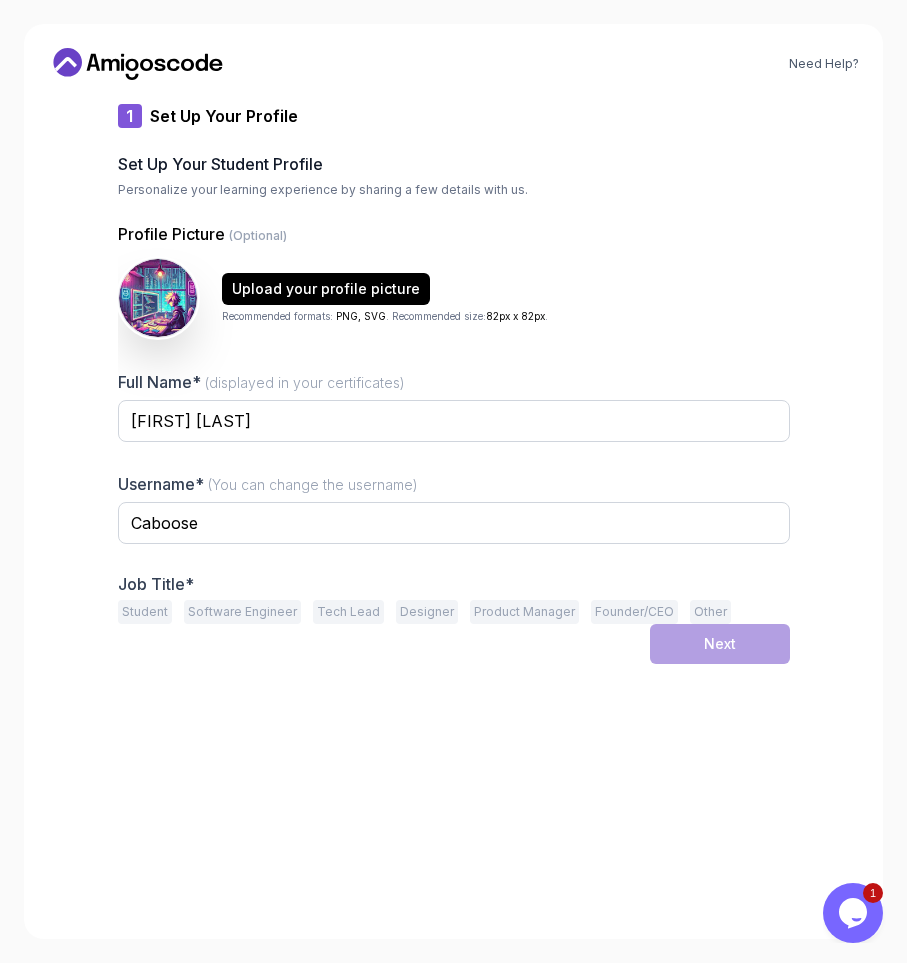 click on "Full Name*   (displayed in your certificates) [FIRST] [LAST]" at bounding box center [454, 417] 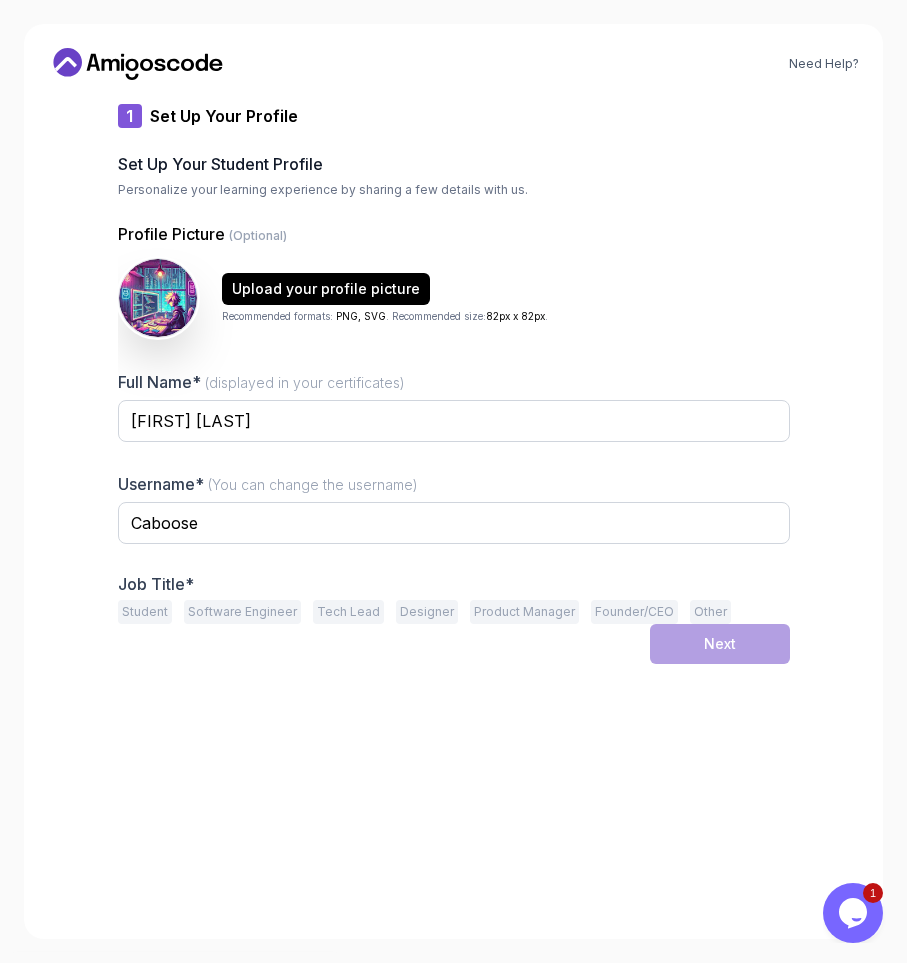 click on "Other" at bounding box center [710, 612] 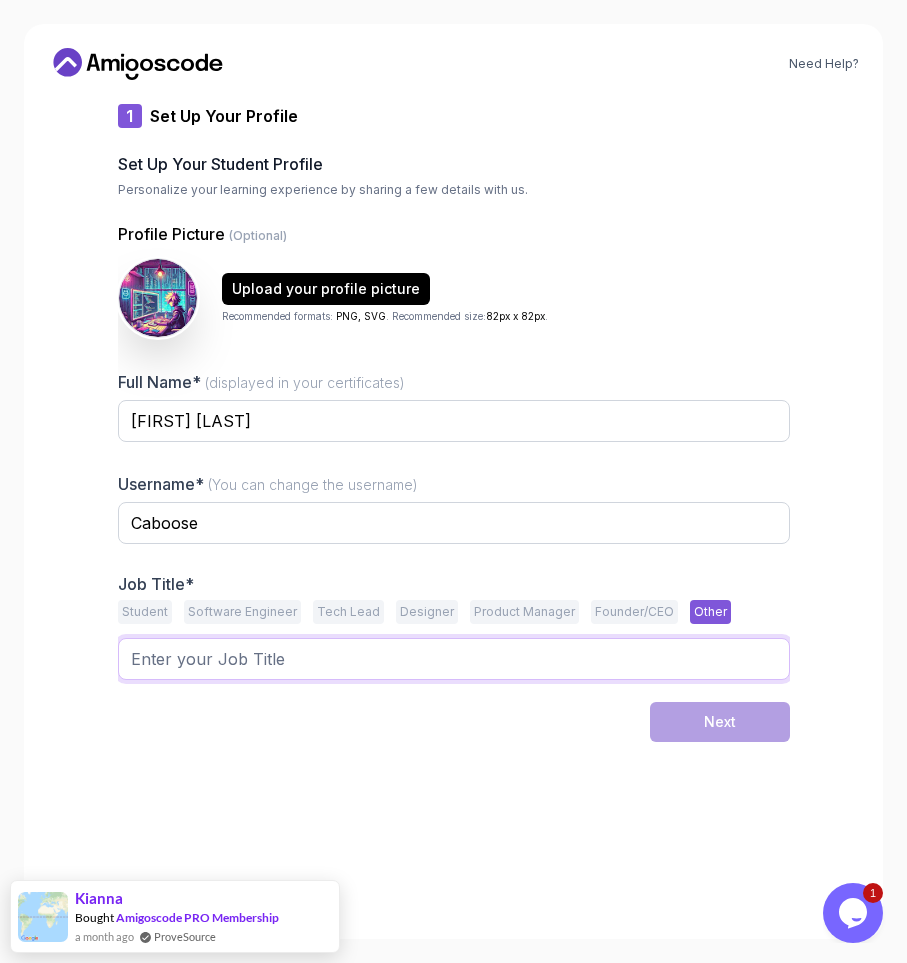 click at bounding box center (454, 659) 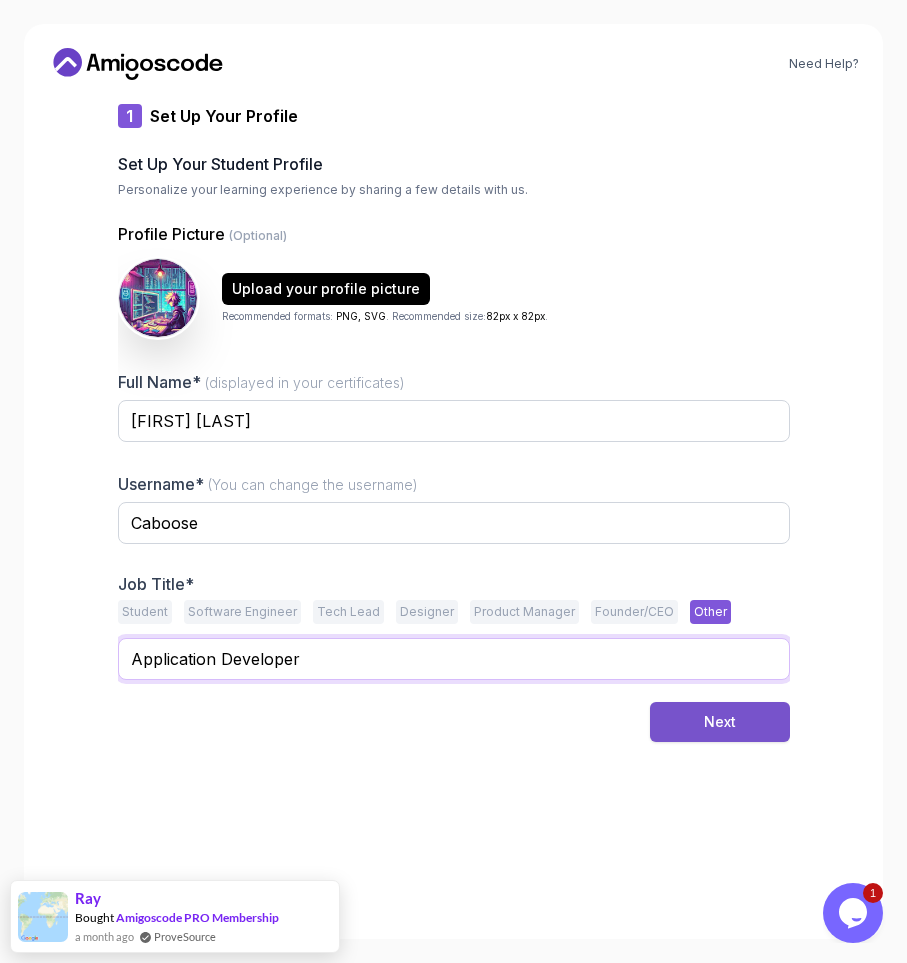 type on "Application Developer" 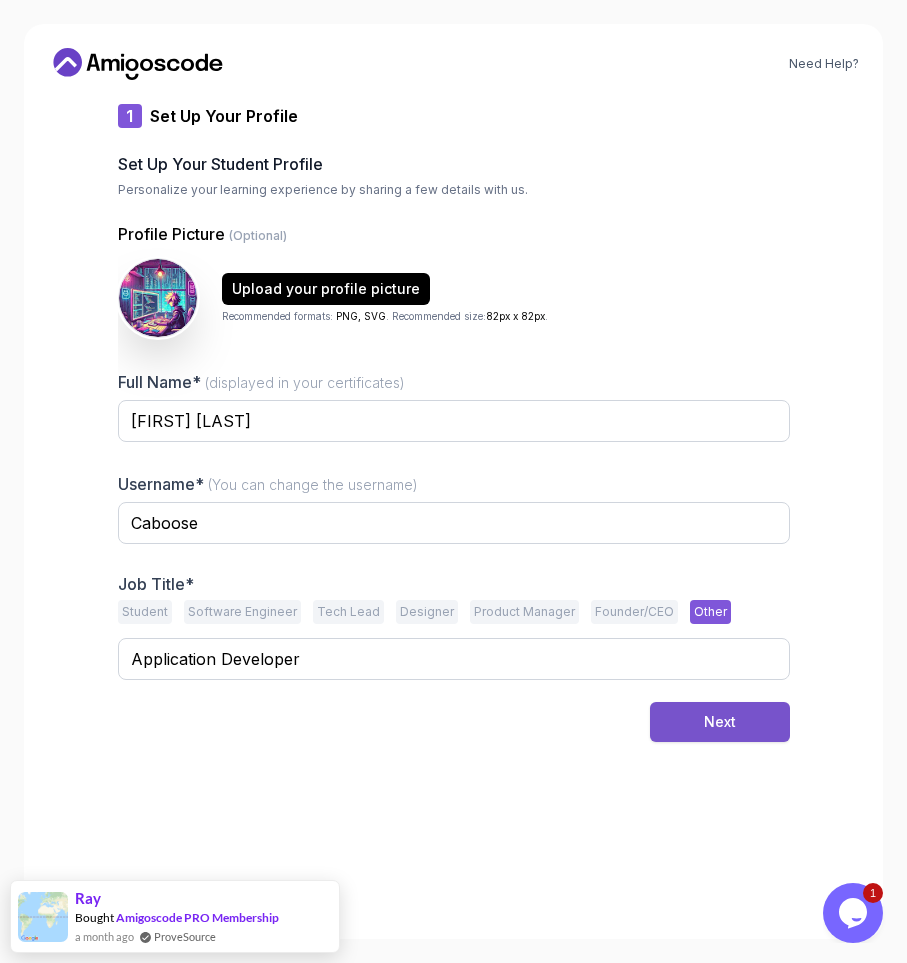 click on "Next" at bounding box center (720, 722) 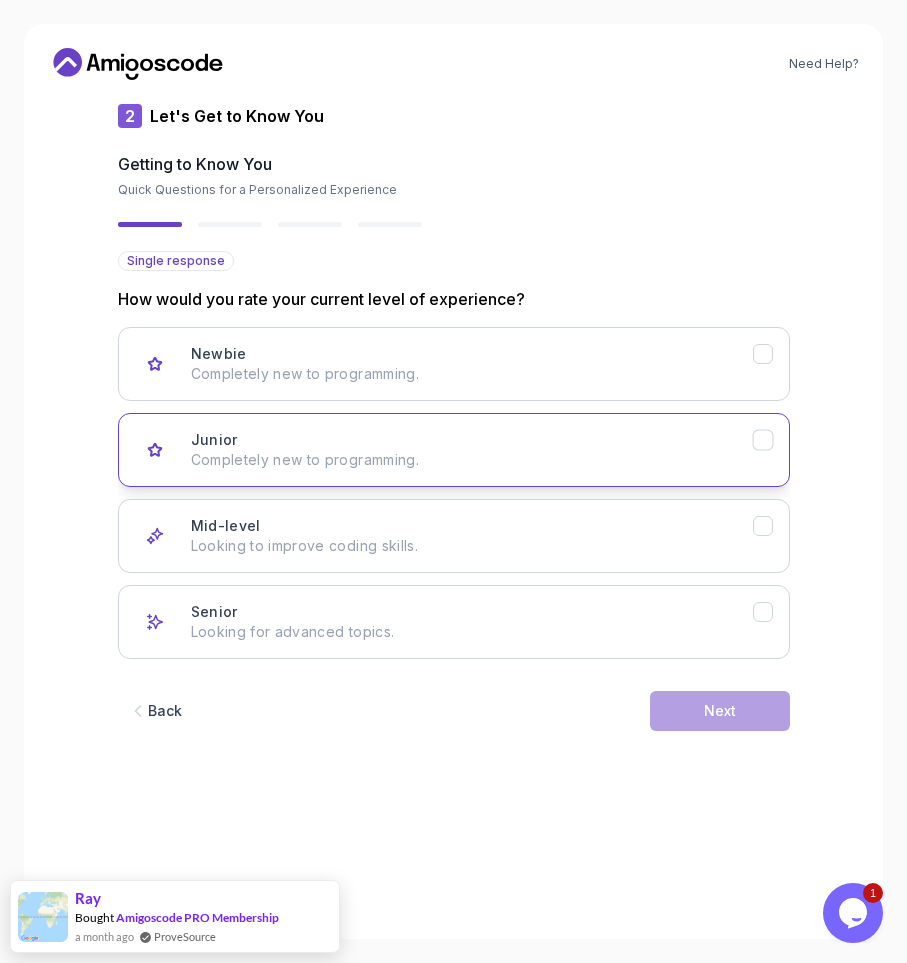 click on "Junior Completely new to programming." at bounding box center [454, 450] 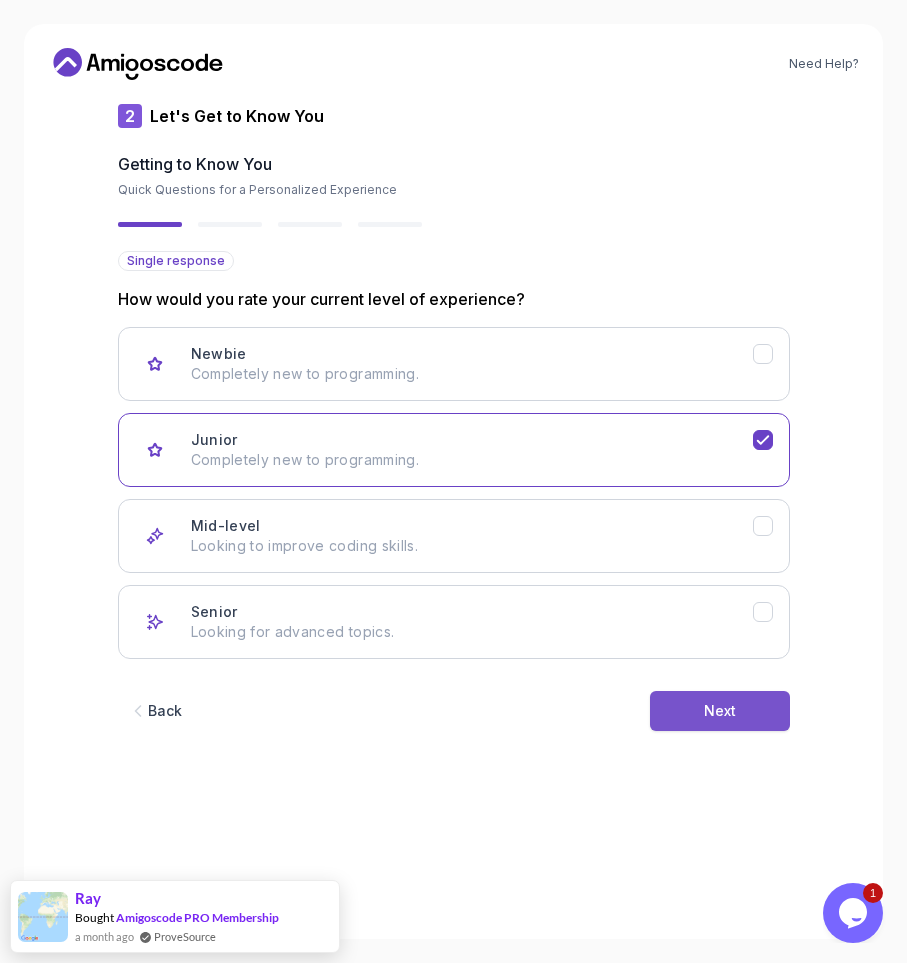 click on "Next" at bounding box center [720, 711] 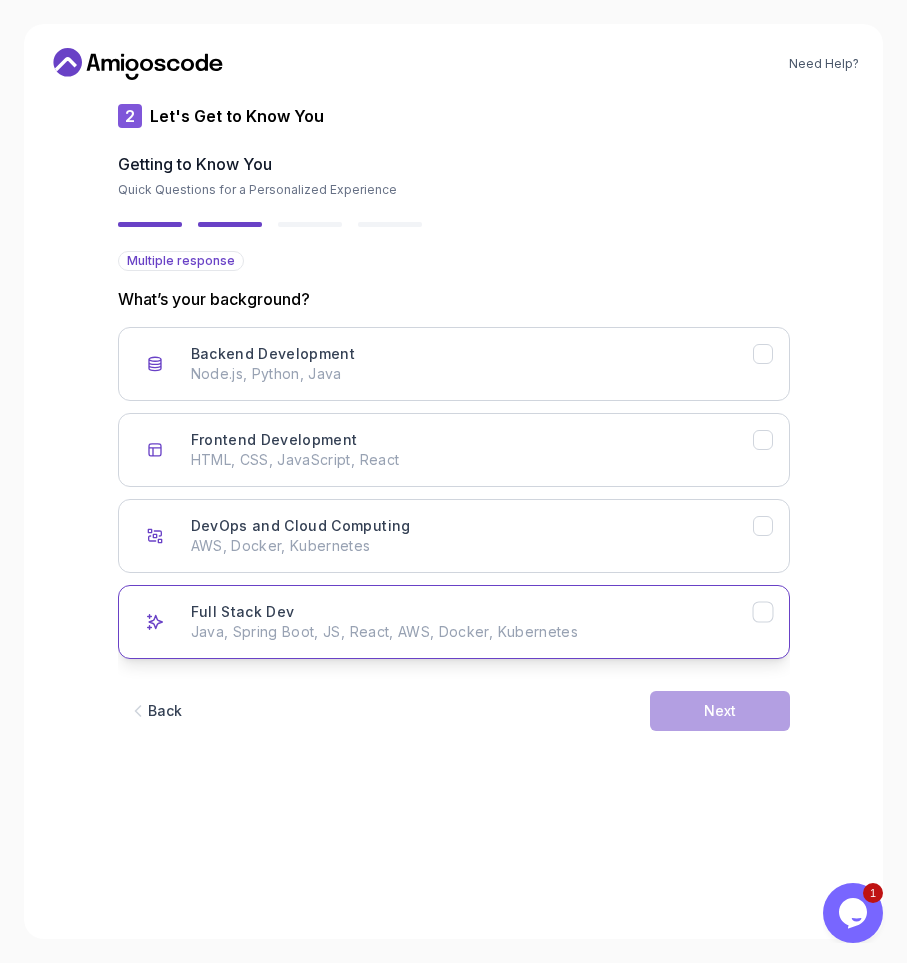 click on "Full Stack Dev Java, Spring Boot, JS, React, AWS, Docker, Kubernetes" at bounding box center [454, 622] 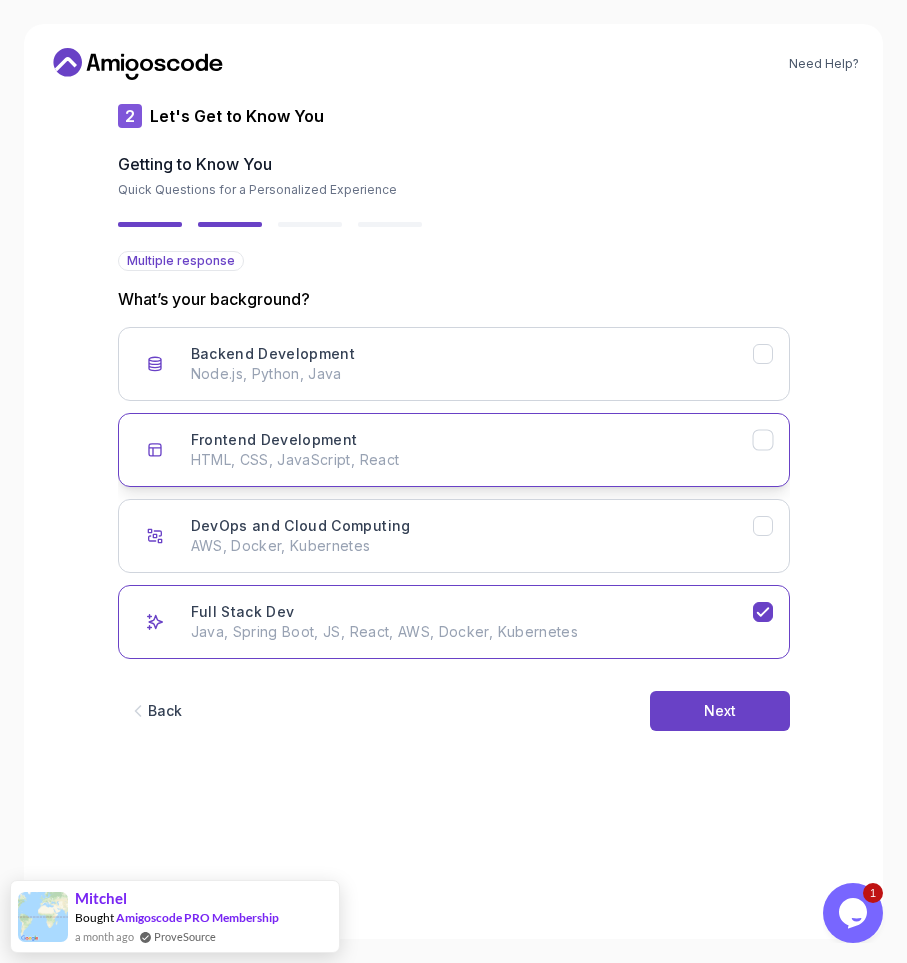 click on "Frontend Development HTML, CSS, JavaScript, React" at bounding box center [454, 450] 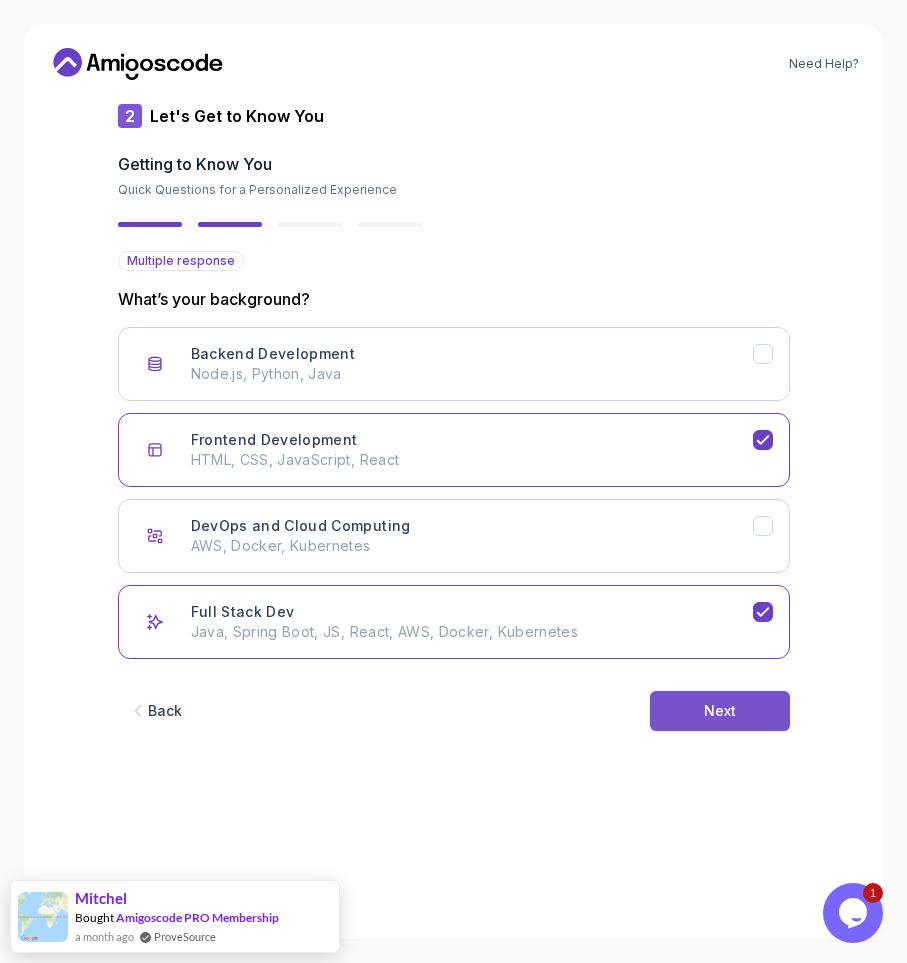 click on "Next" at bounding box center [720, 711] 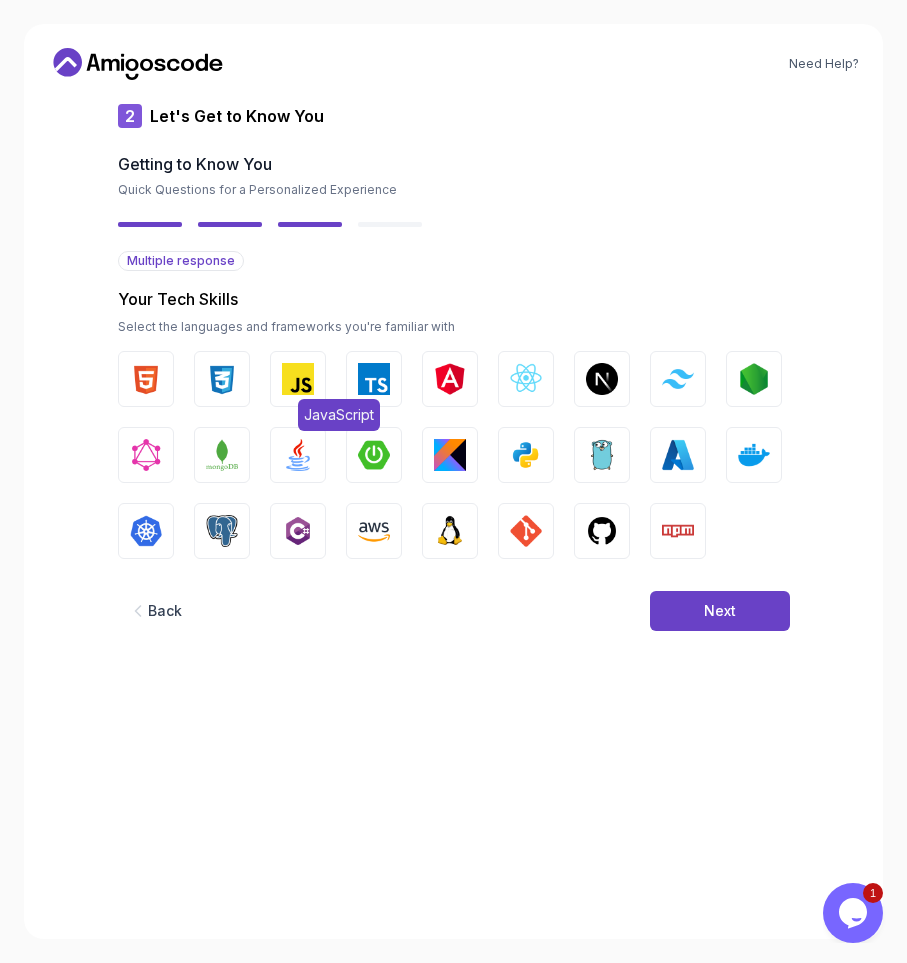 click at bounding box center (298, 379) 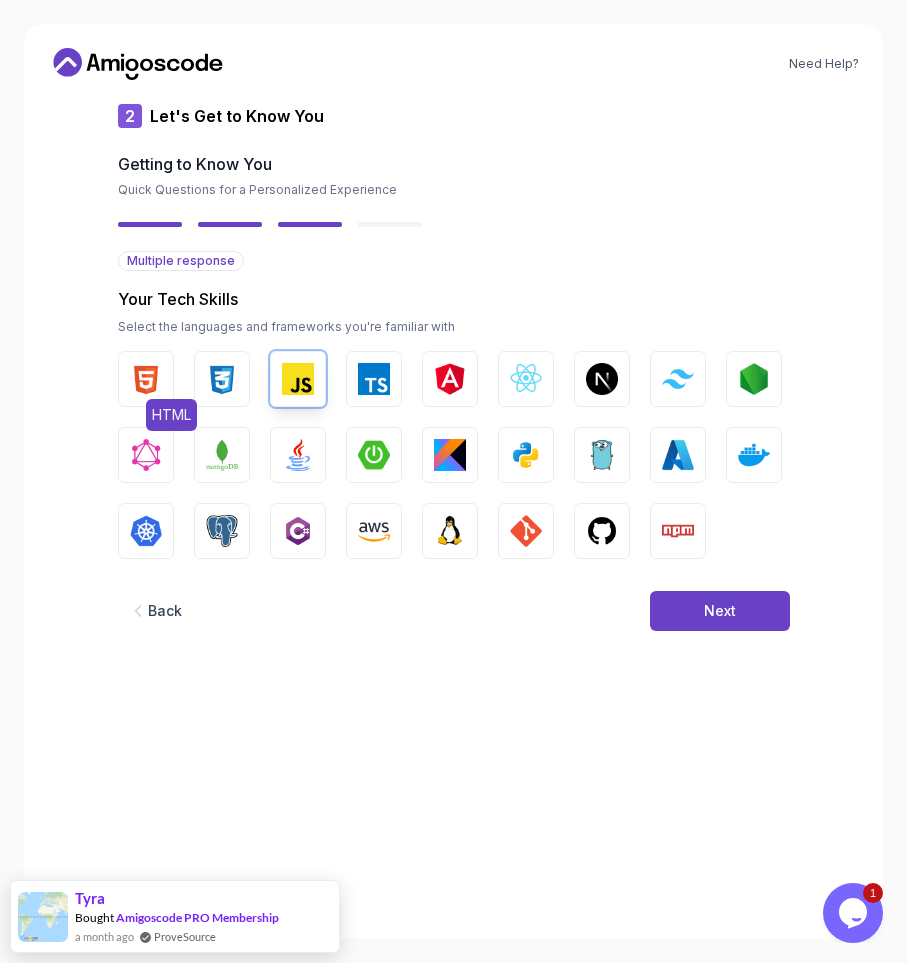 click at bounding box center (146, 379) 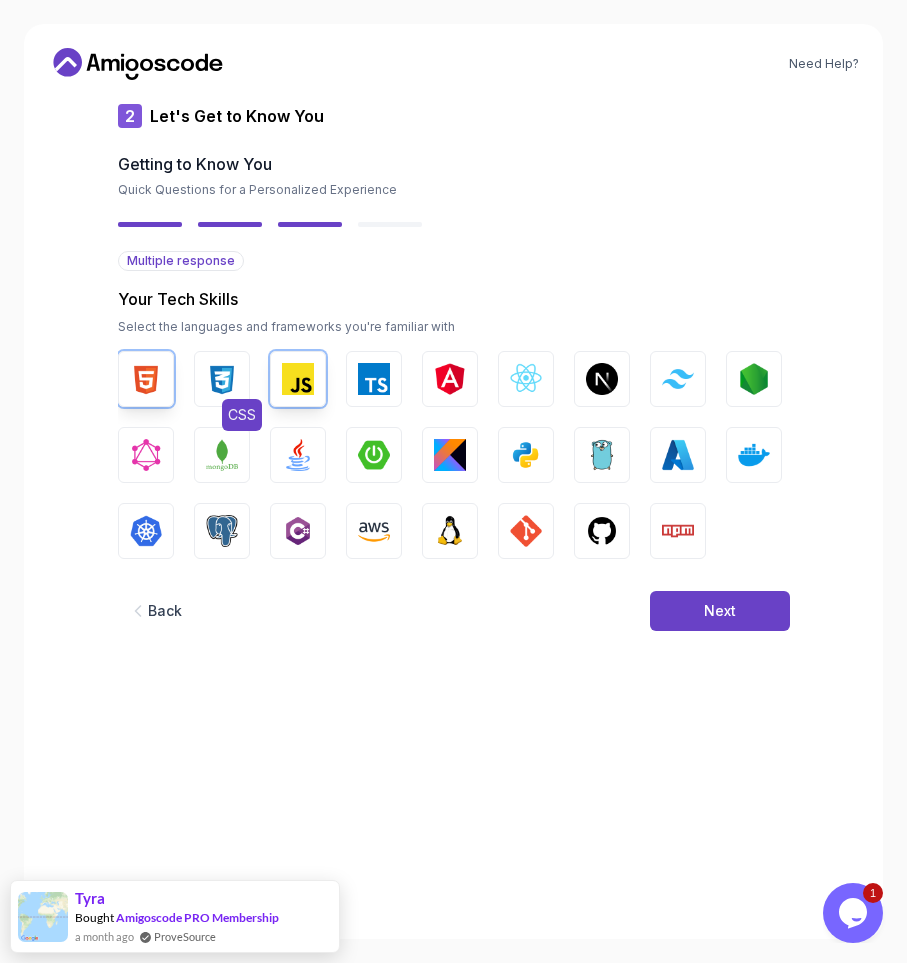 click at bounding box center (222, 379) 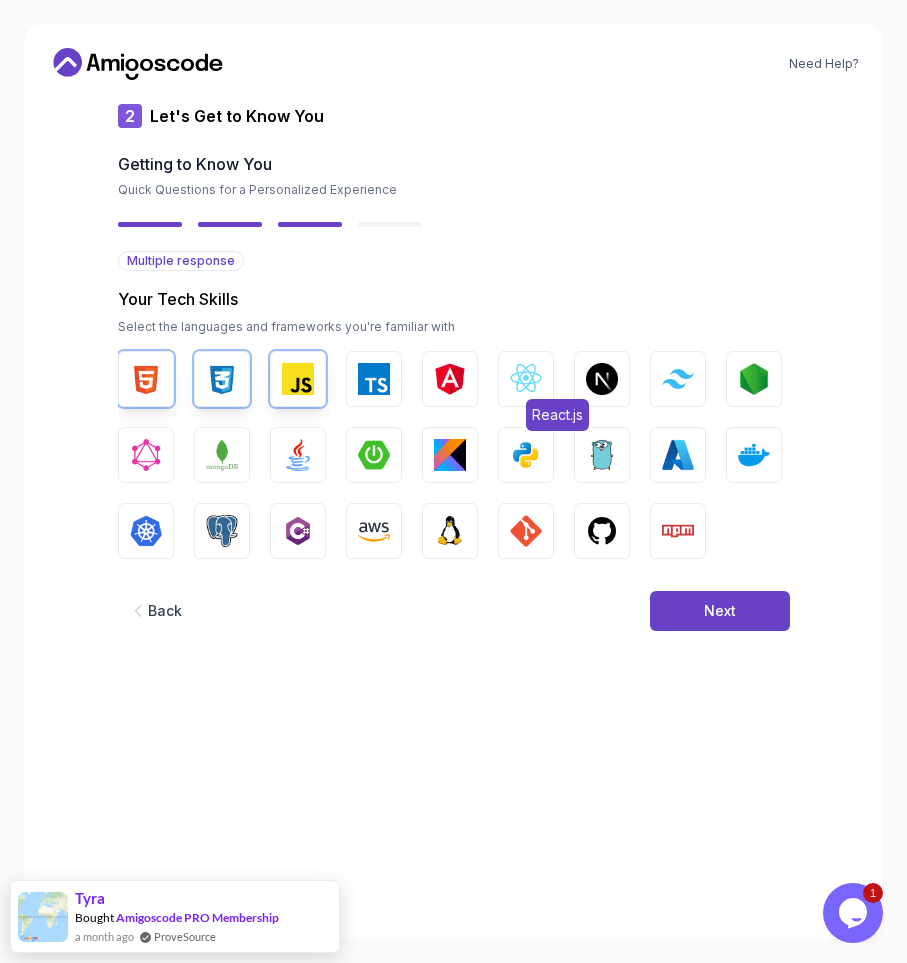 click on "React.js" at bounding box center (526, 379) 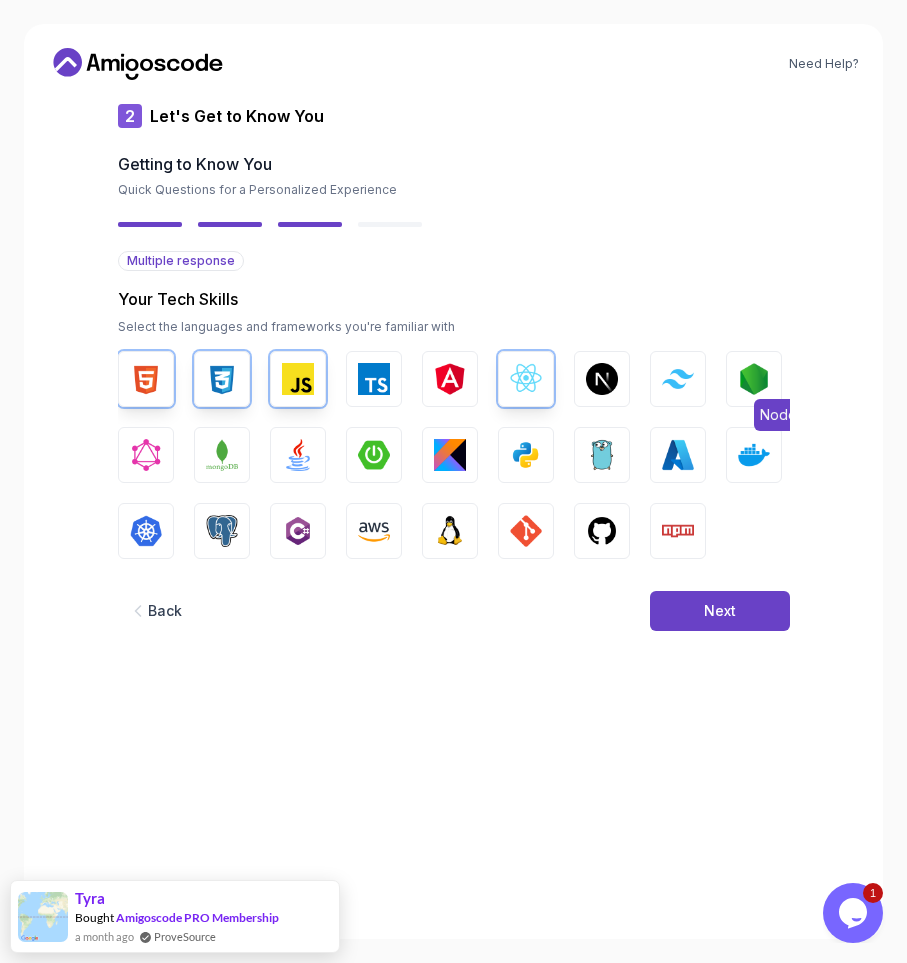click at bounding box center [754, 379] 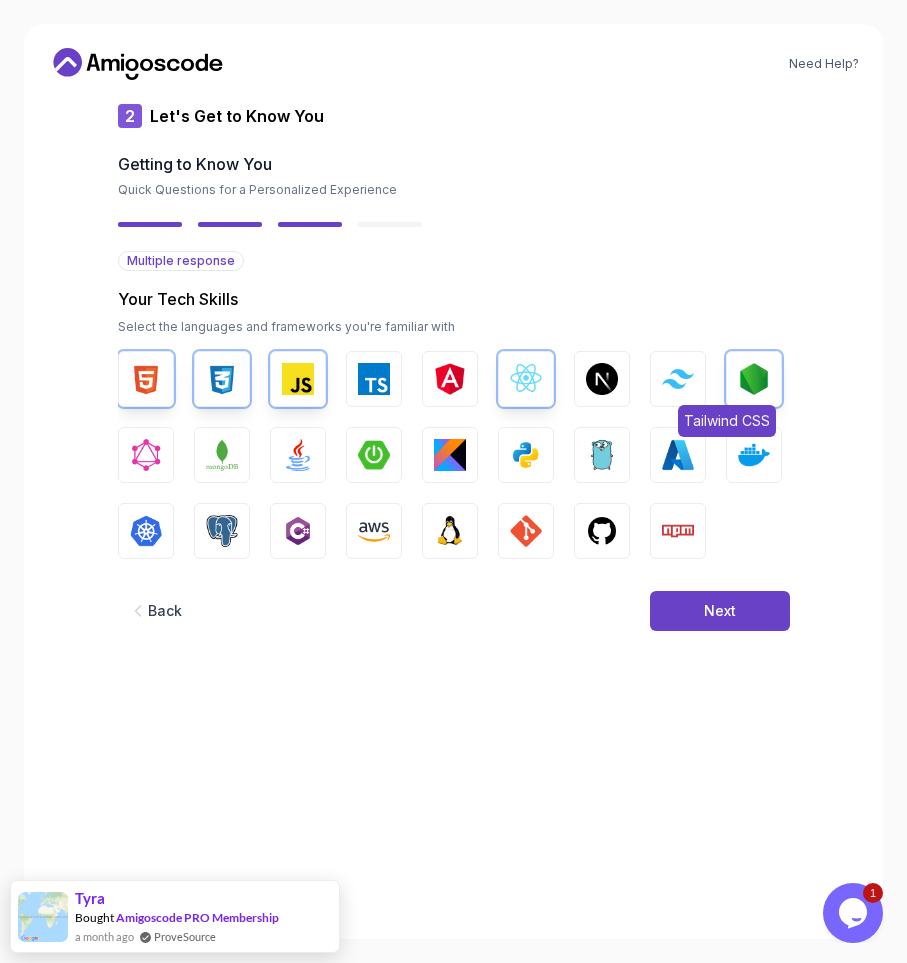 click at bounding box center (678, 378) 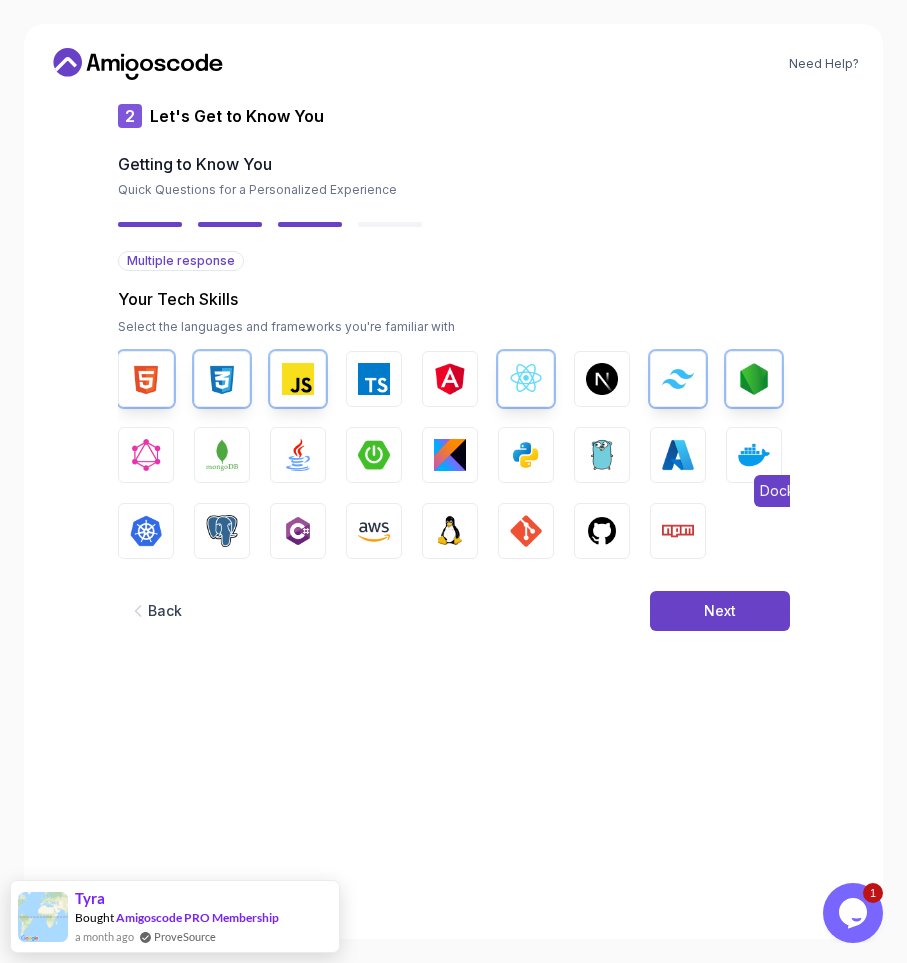 click on "Docker" at bounding box center [754, 455] 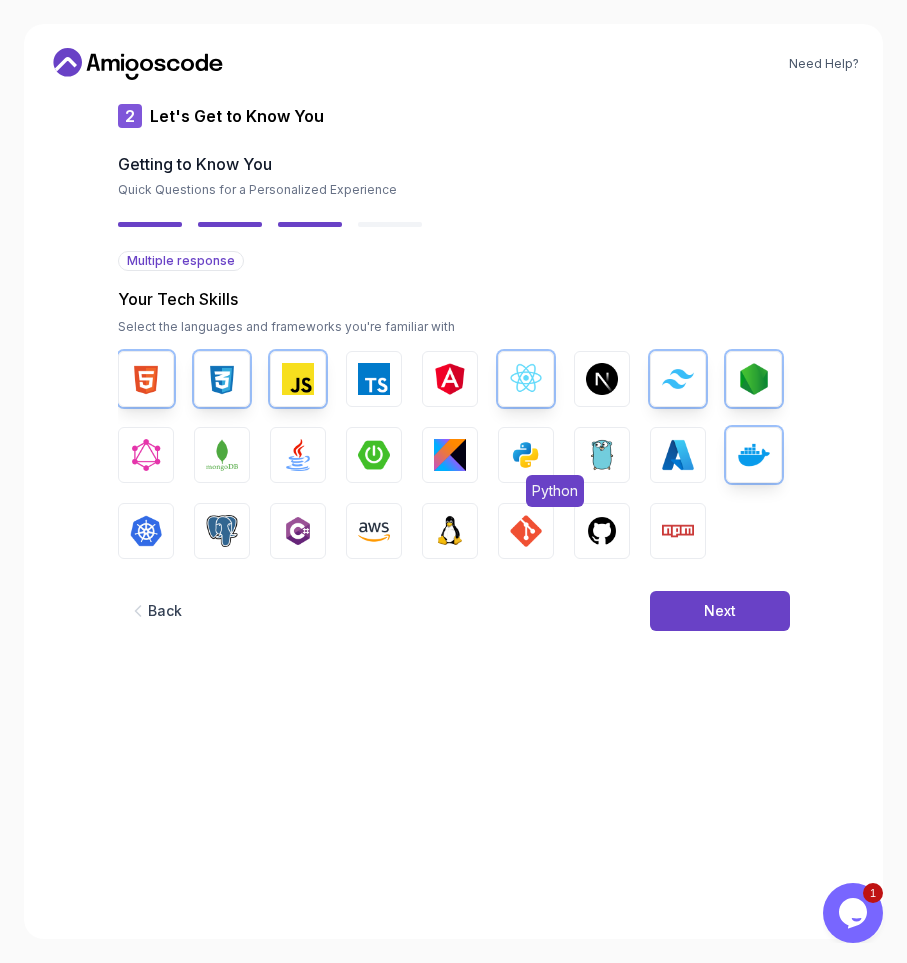 click at bounding box center [526, 455] 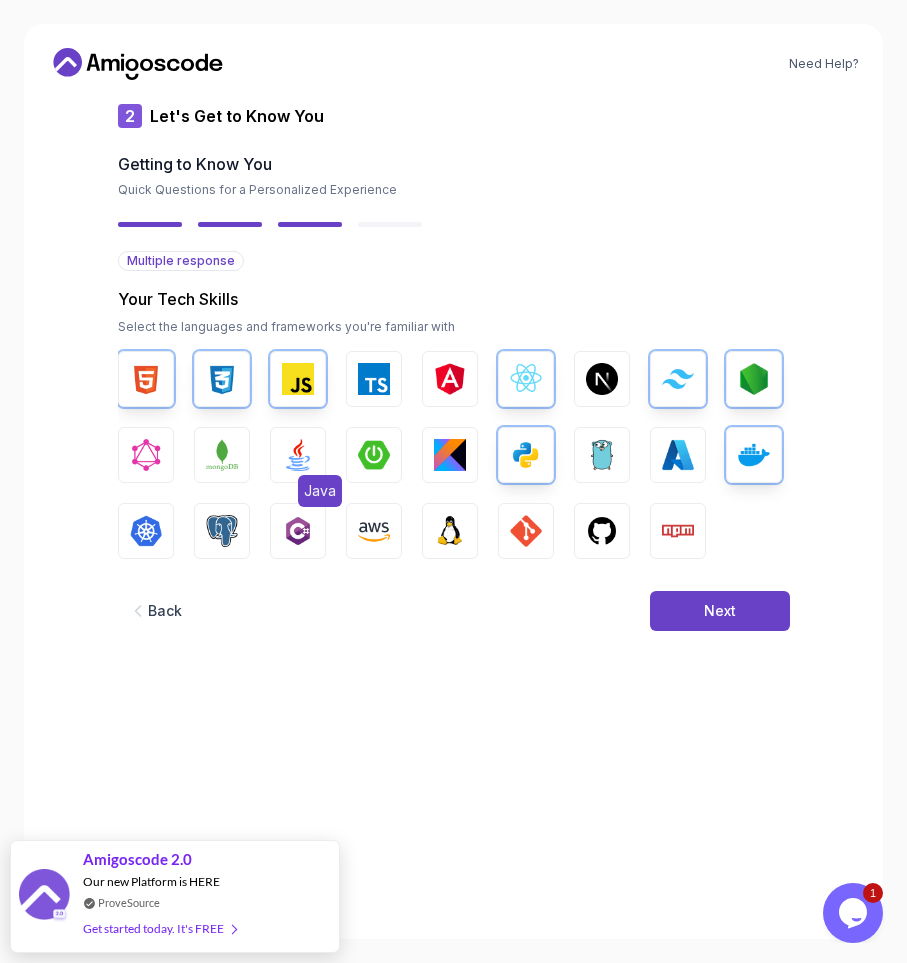 click at bounding box center [298, 455] 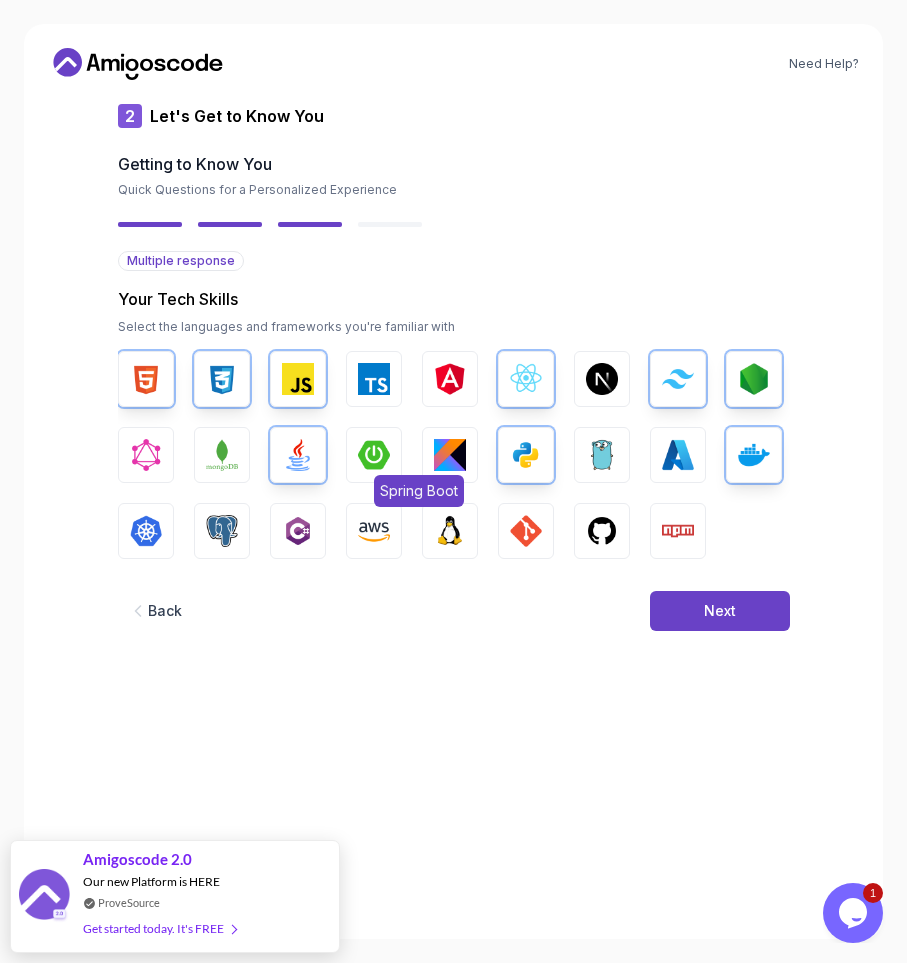 click at bounding box center [374, 455] 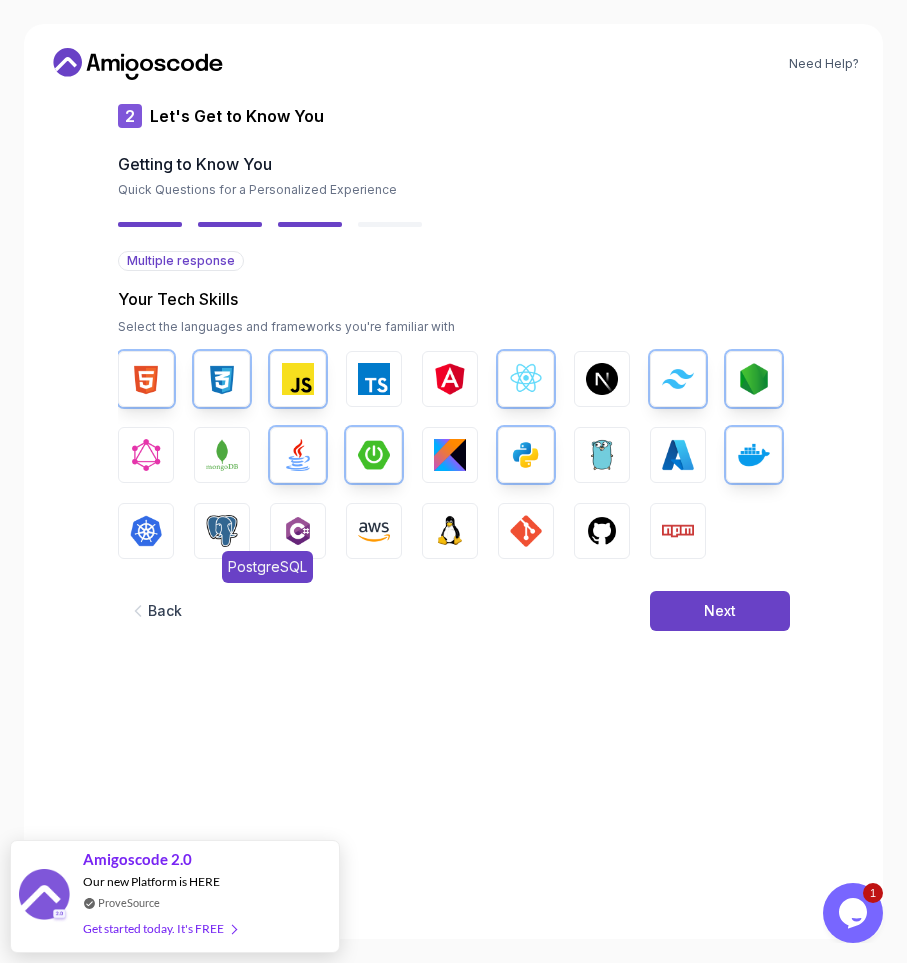 click on "PostgreSQL" at bounding box center [222, 531] 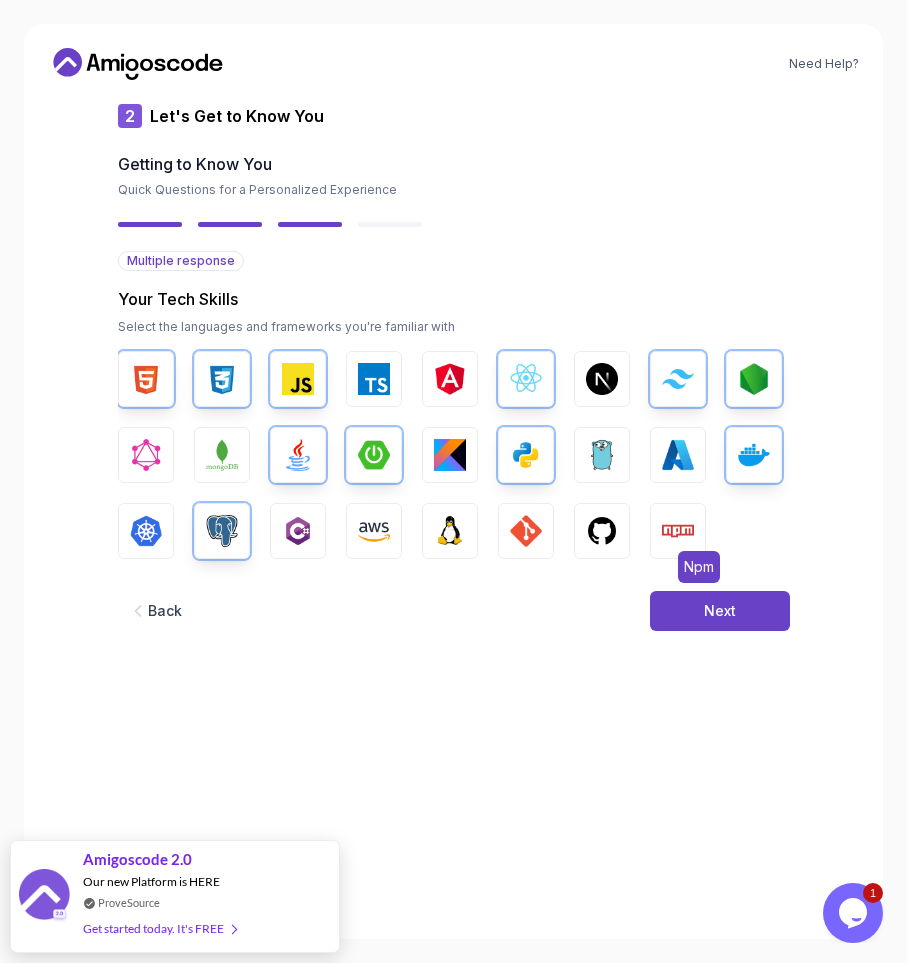 click on "Npm" at bounding box center (678, 531) 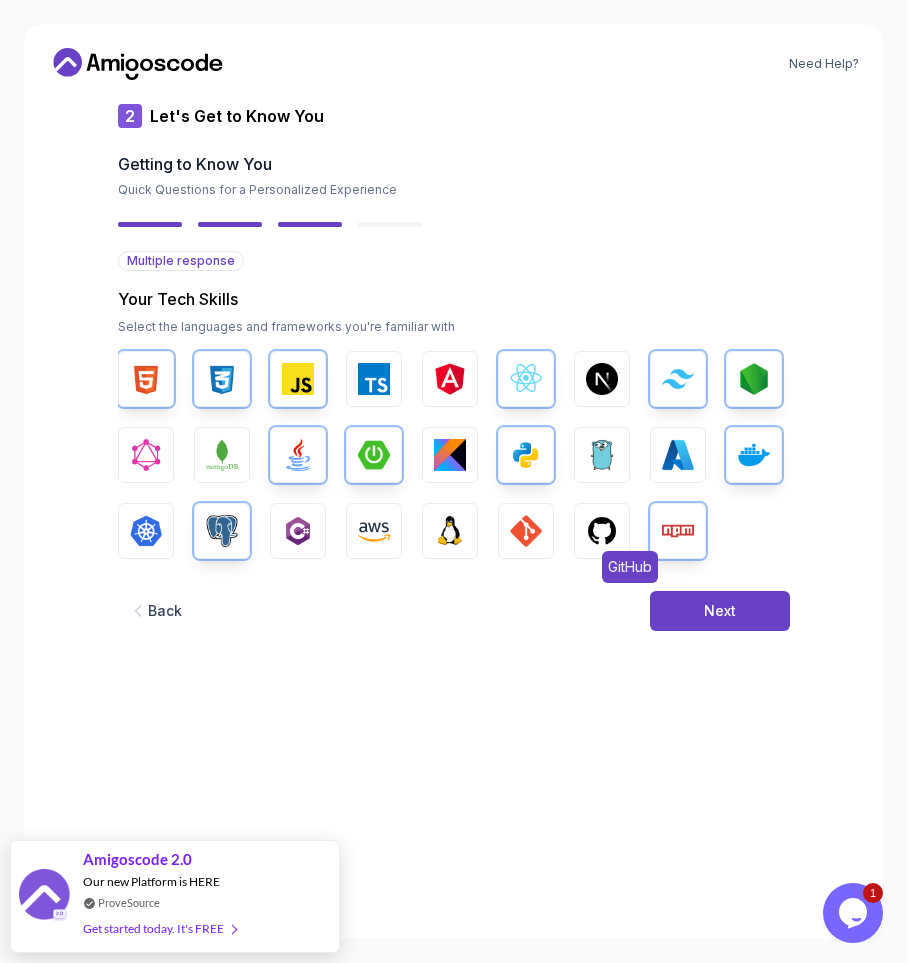 click at bounding box center (602, 531) 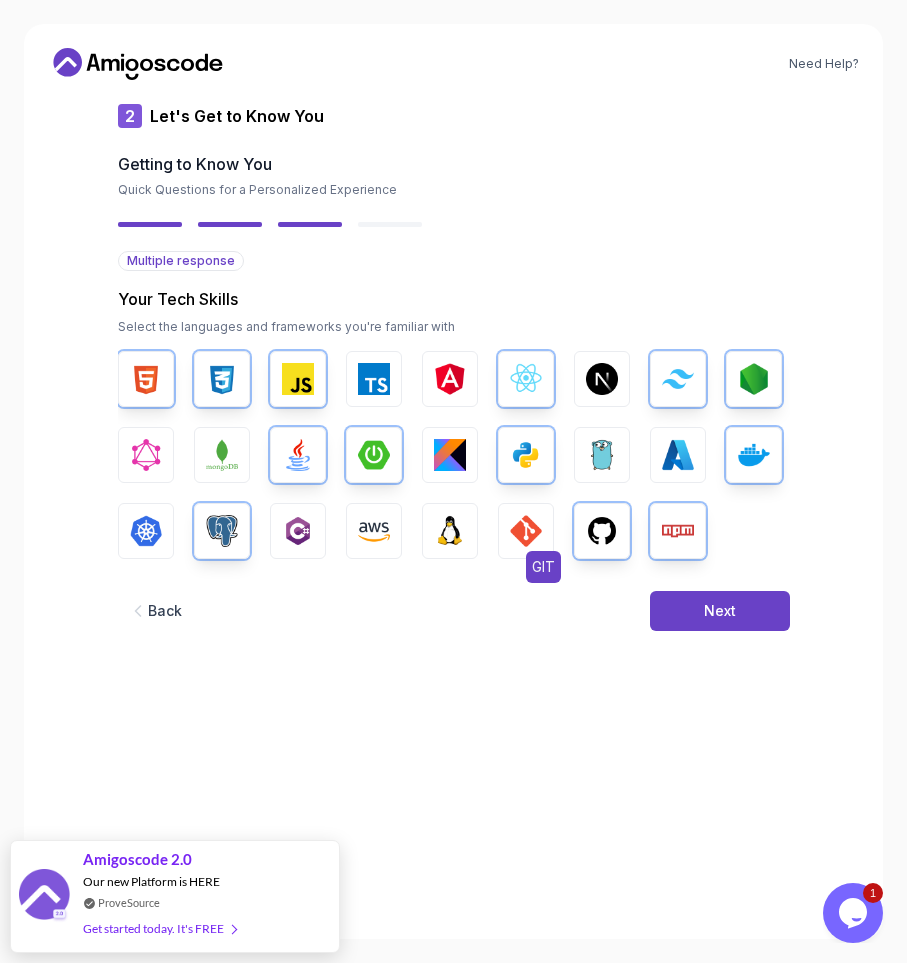 click at bounding box center (526, 531) 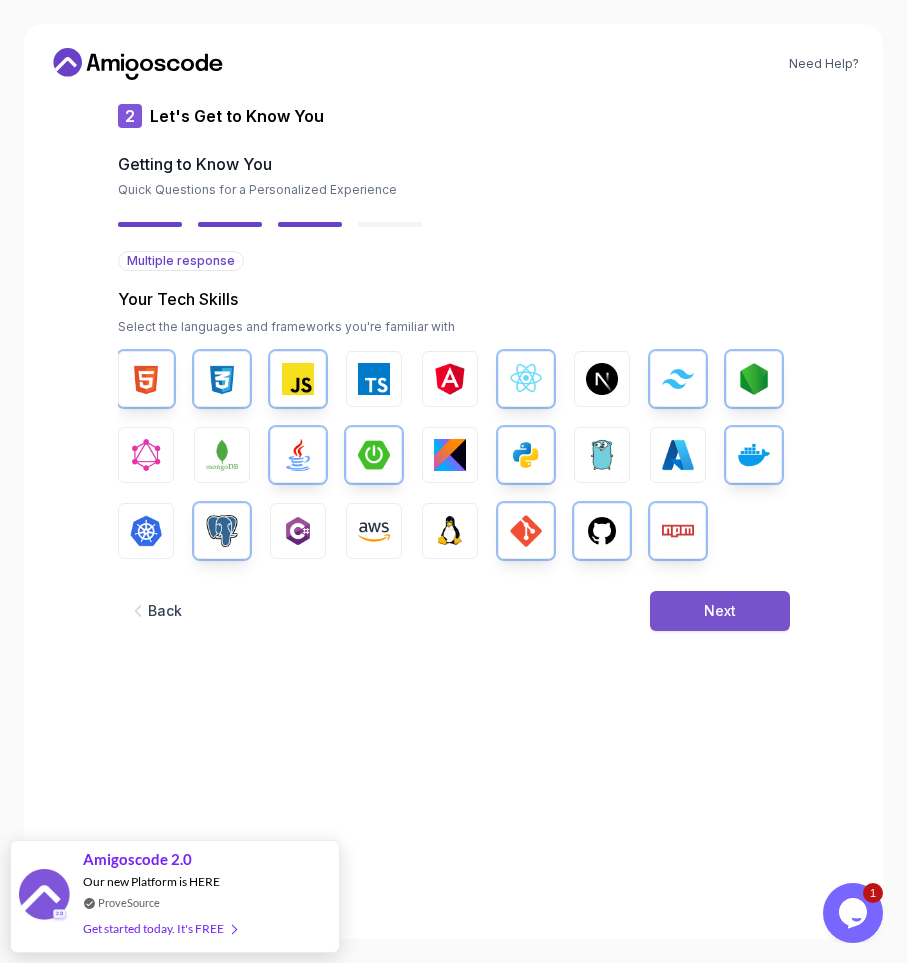click on "Next" at bounding box center [720, 611] 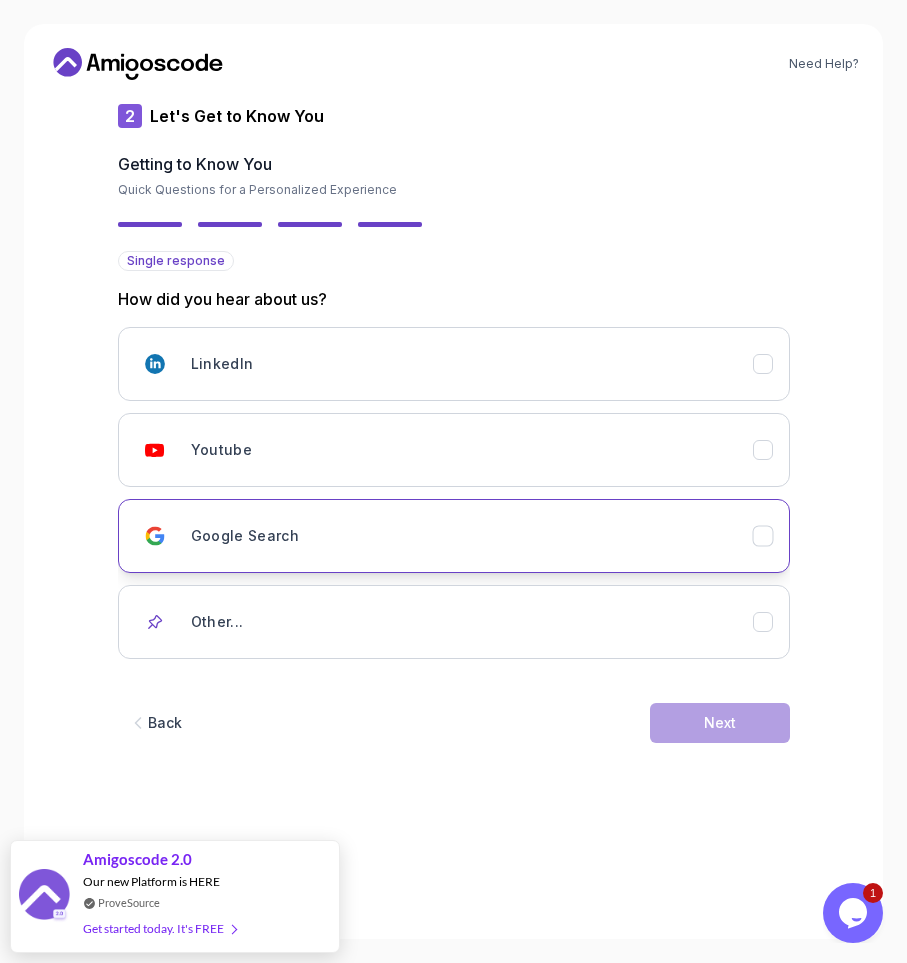click on "Google Search" at bounding box center [472, 536] 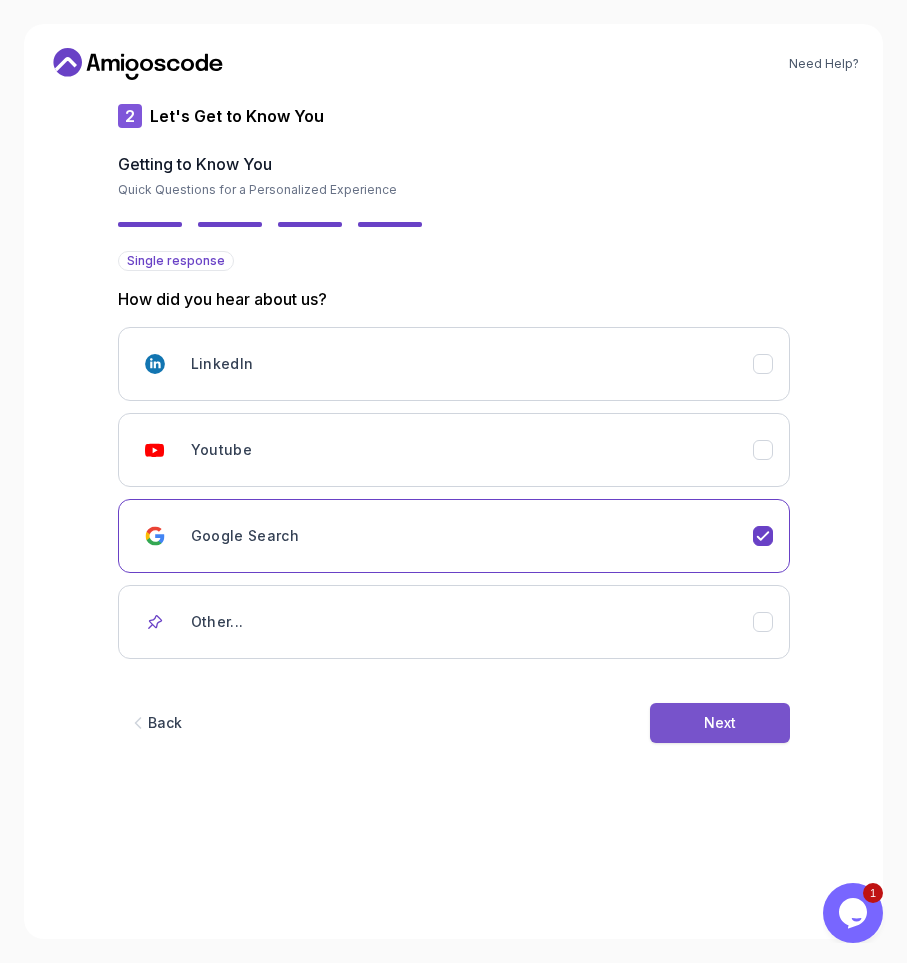 click on "Next" at bounding box center (720, 723) 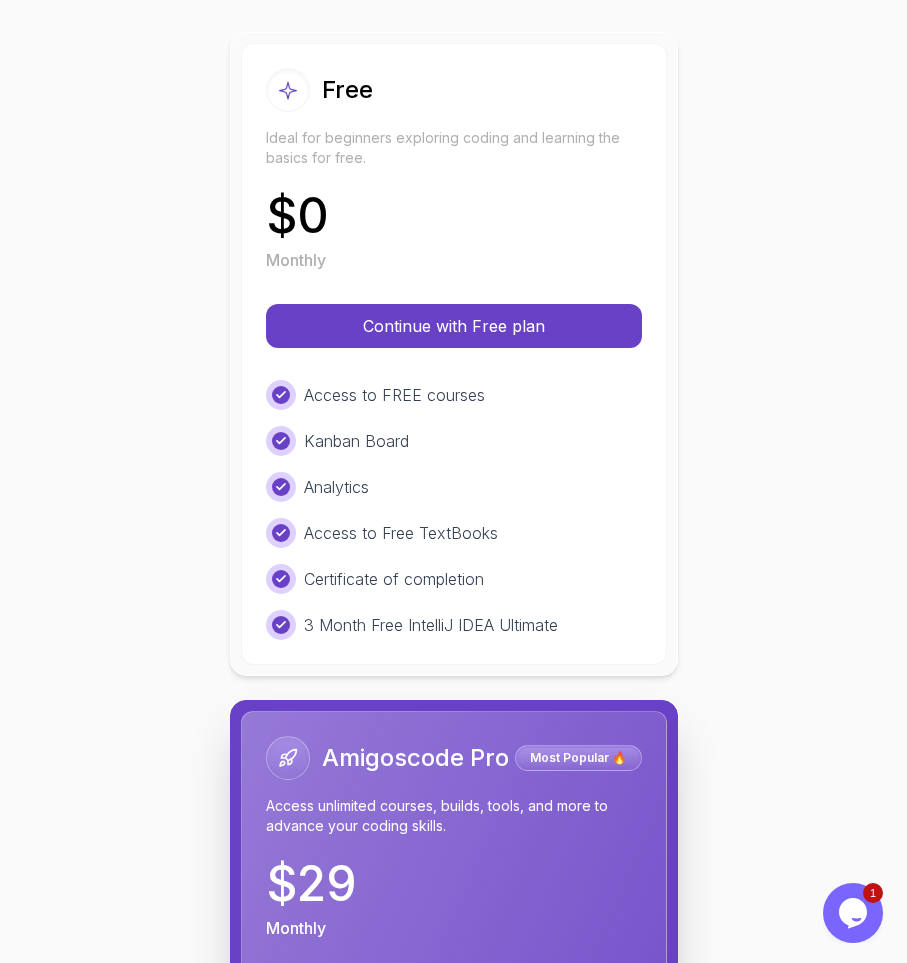 scroll, scrollTop: 0, scrollLeft: 0, axis: both 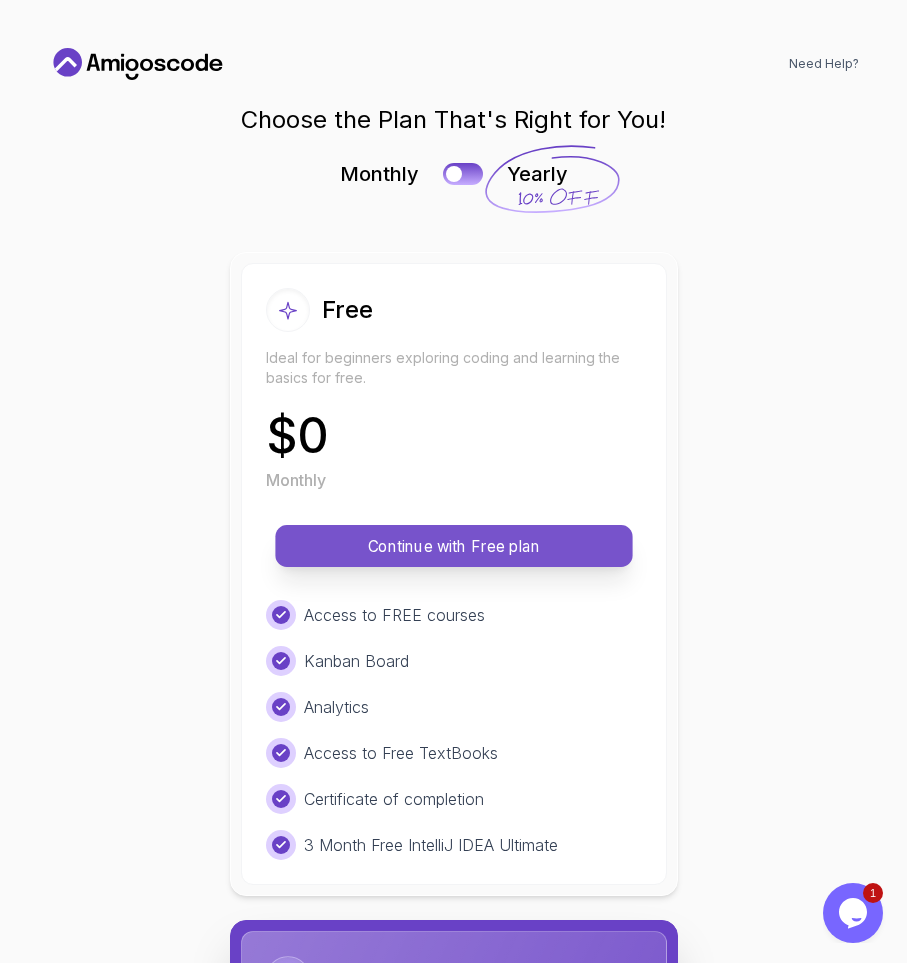click on "Continue with Free plan" at bounding box center (454, 546) 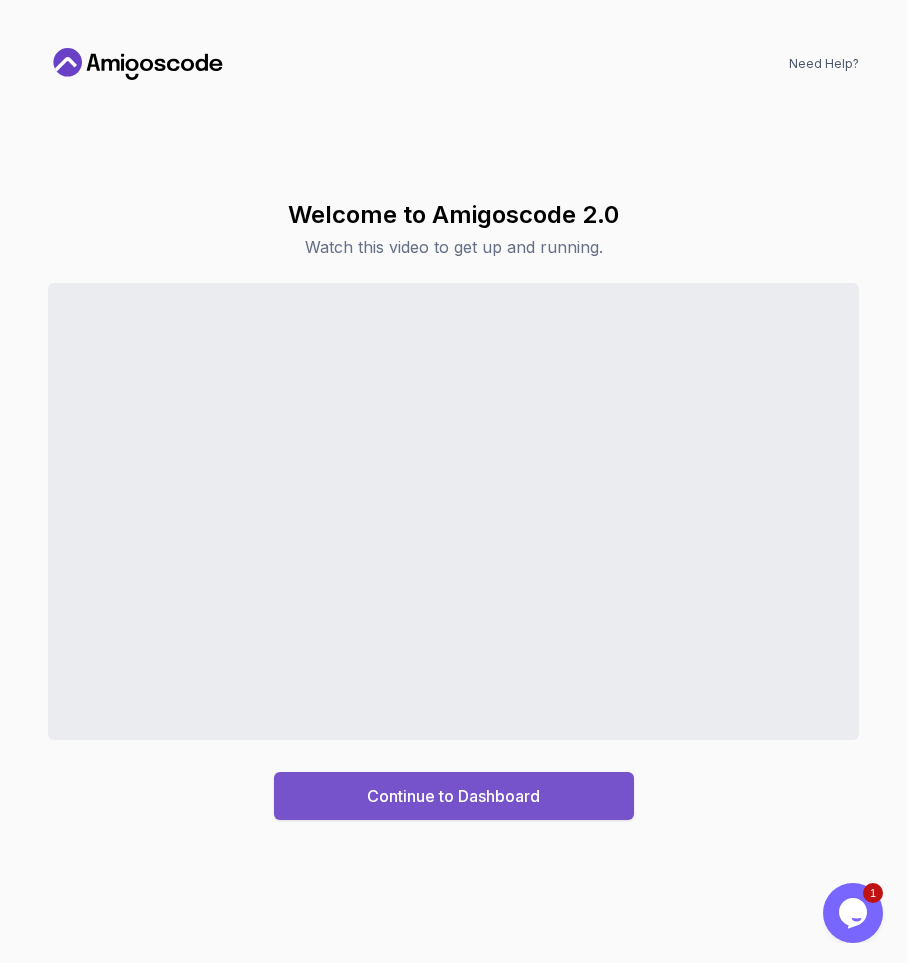 click on "Continue to Dashboard" at bounding box center (453, 796) 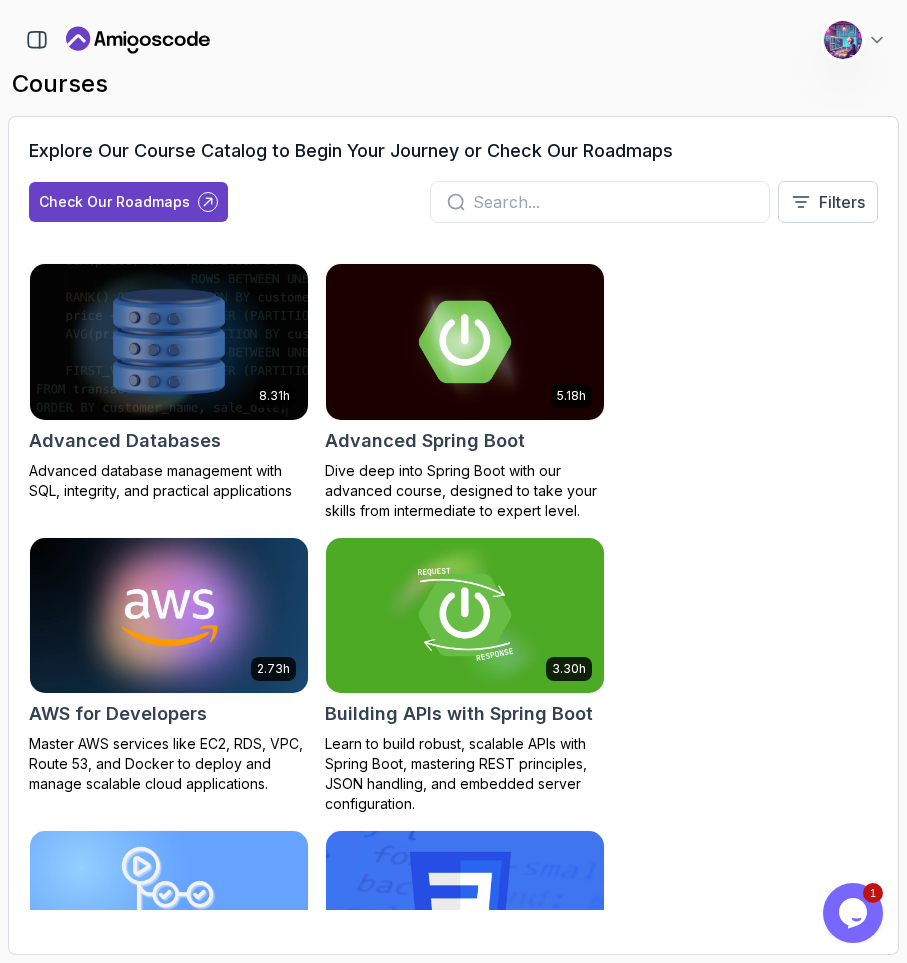 click at bounding box center (613, 202) 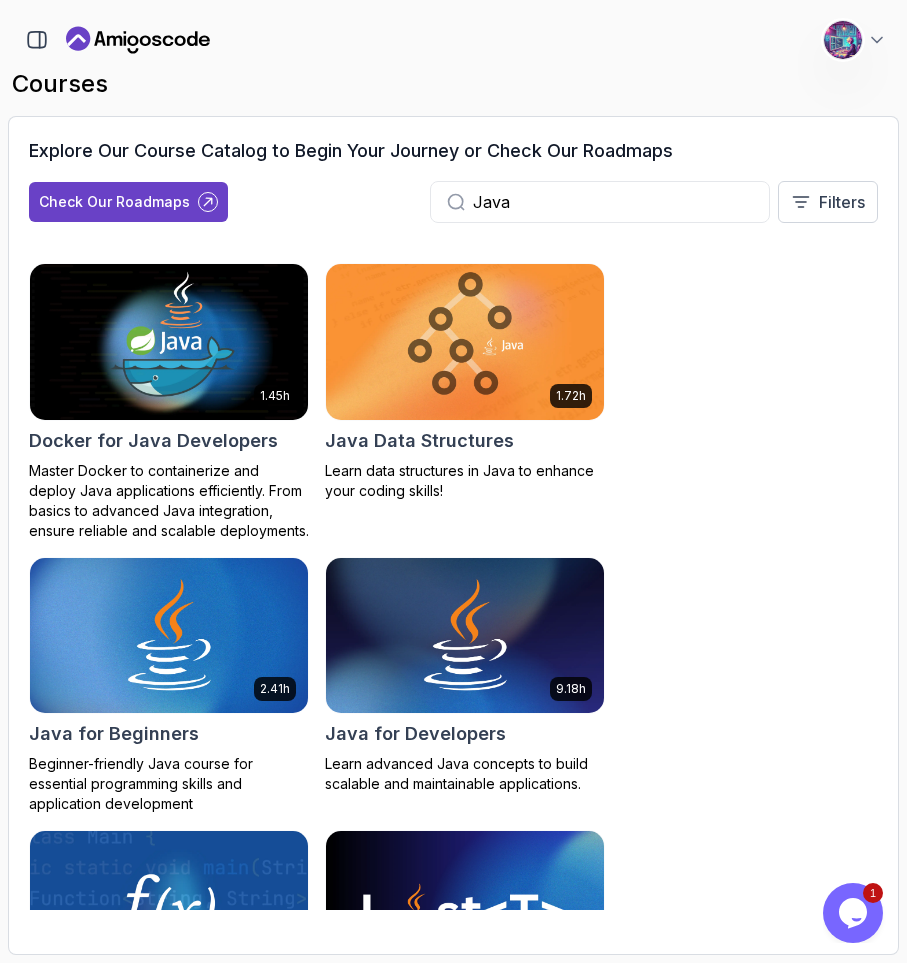 scroll, scrollTop: 240, scrollLeft: 0, axis: vertical 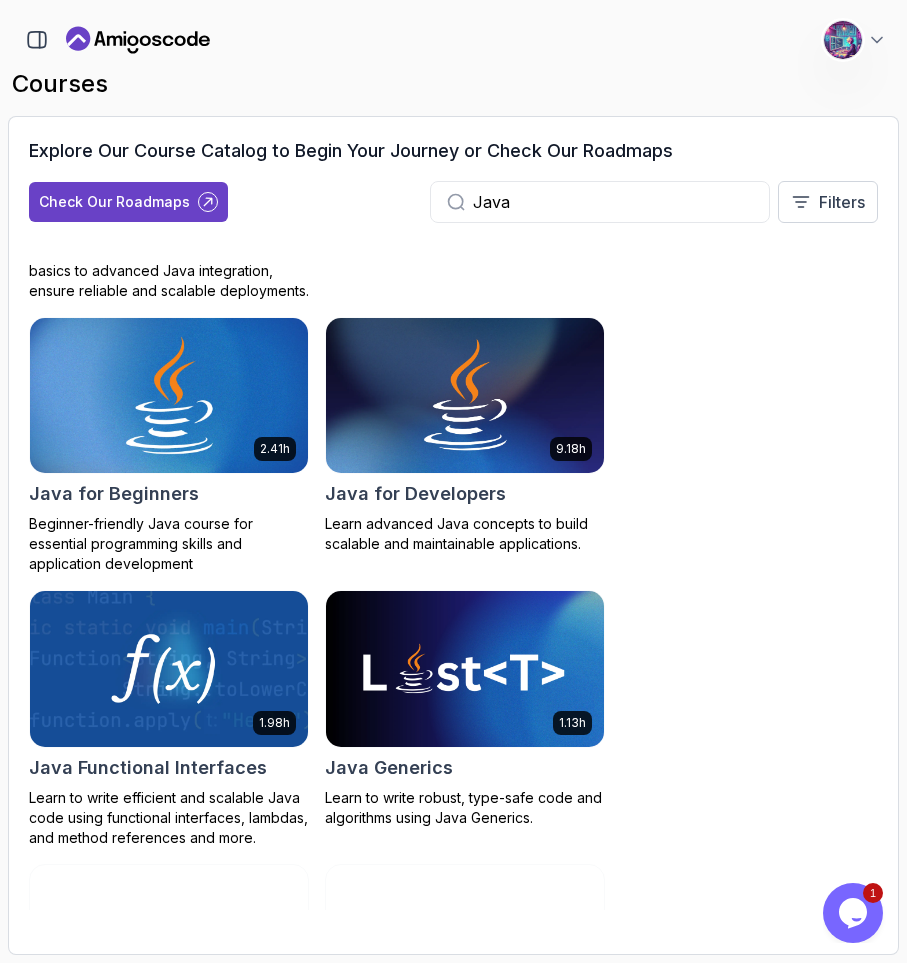 type on "Java" 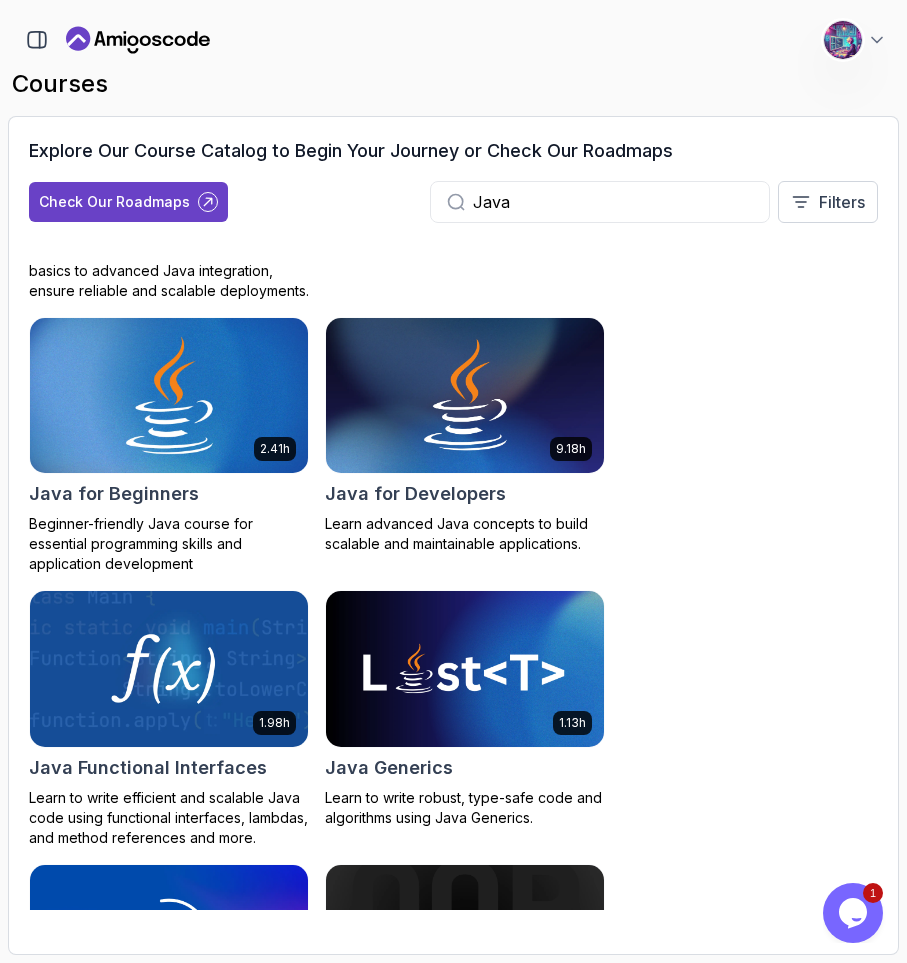 click at bounding box center (169, 395) 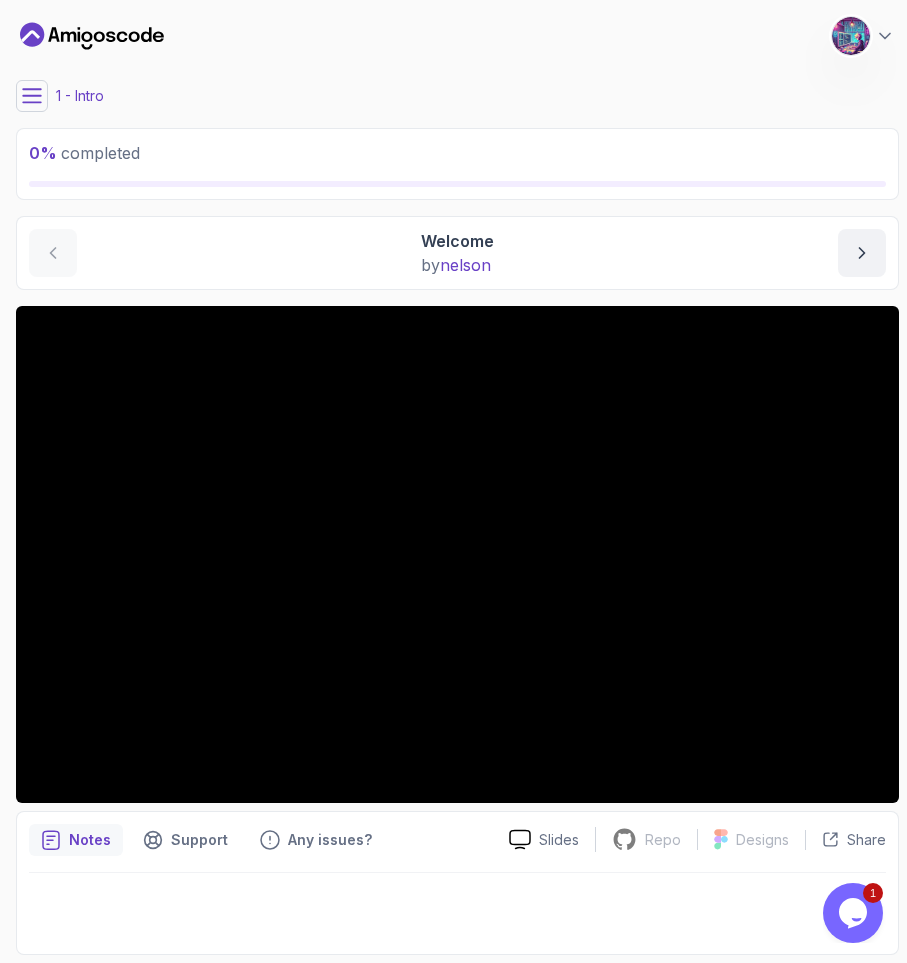 click on "My Courses Java for Beginners 0  Points 1 [FIRST] [LAST] 1 - Intro  0 % completed Intro Welcome Welcome by  [USERNAME] Slides Repo Repository not available Designs Design not available Share Notes Support Any issues? Slides Repo Repository not available Designs Design not available Share" at bounding box center [457, 481] 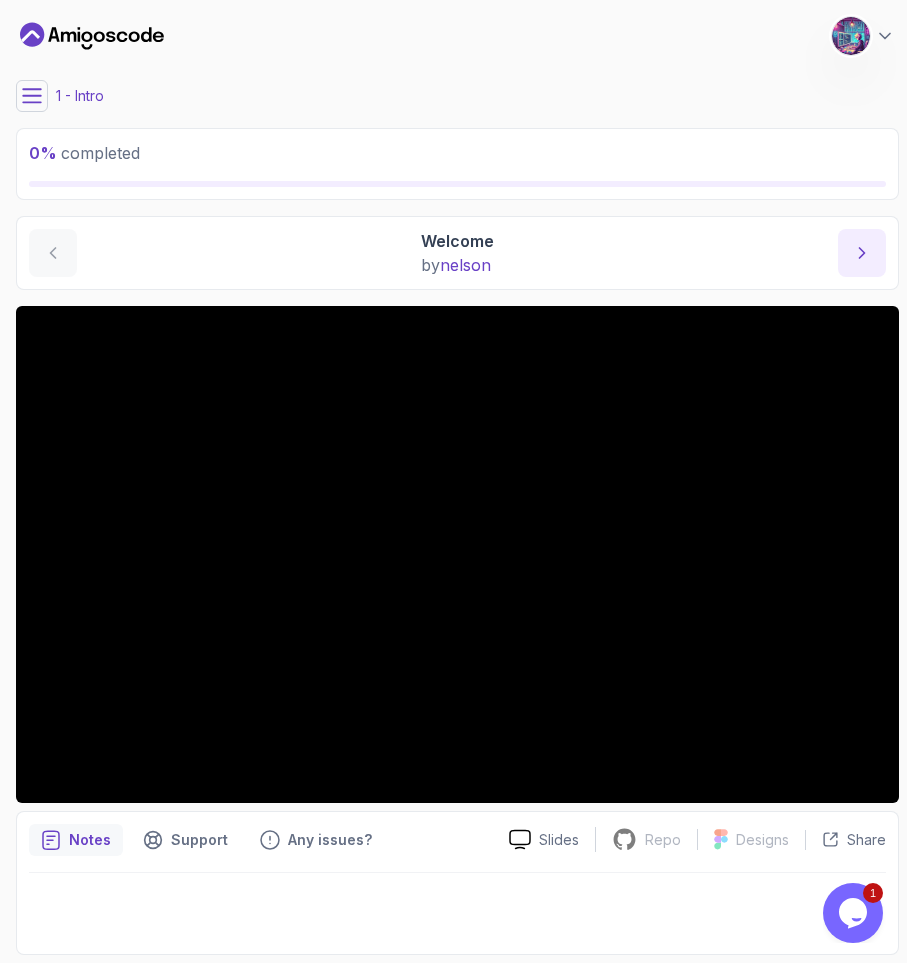 click 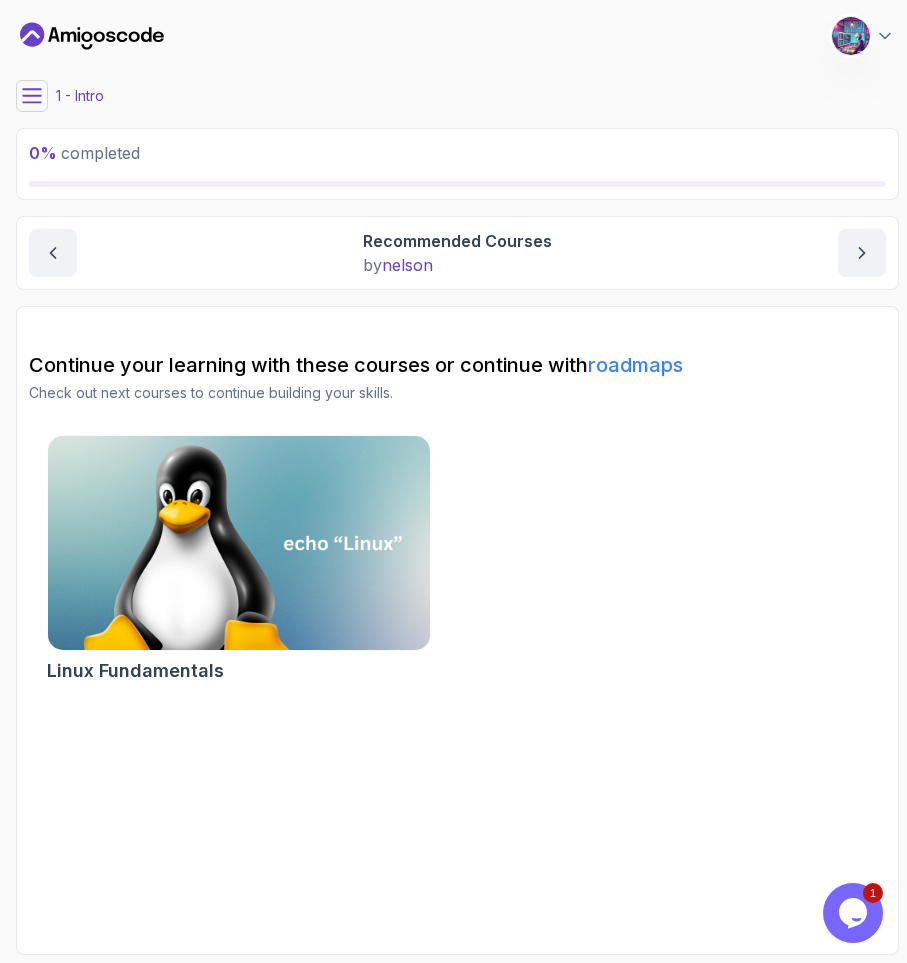 click at bounding box center (32, 96) 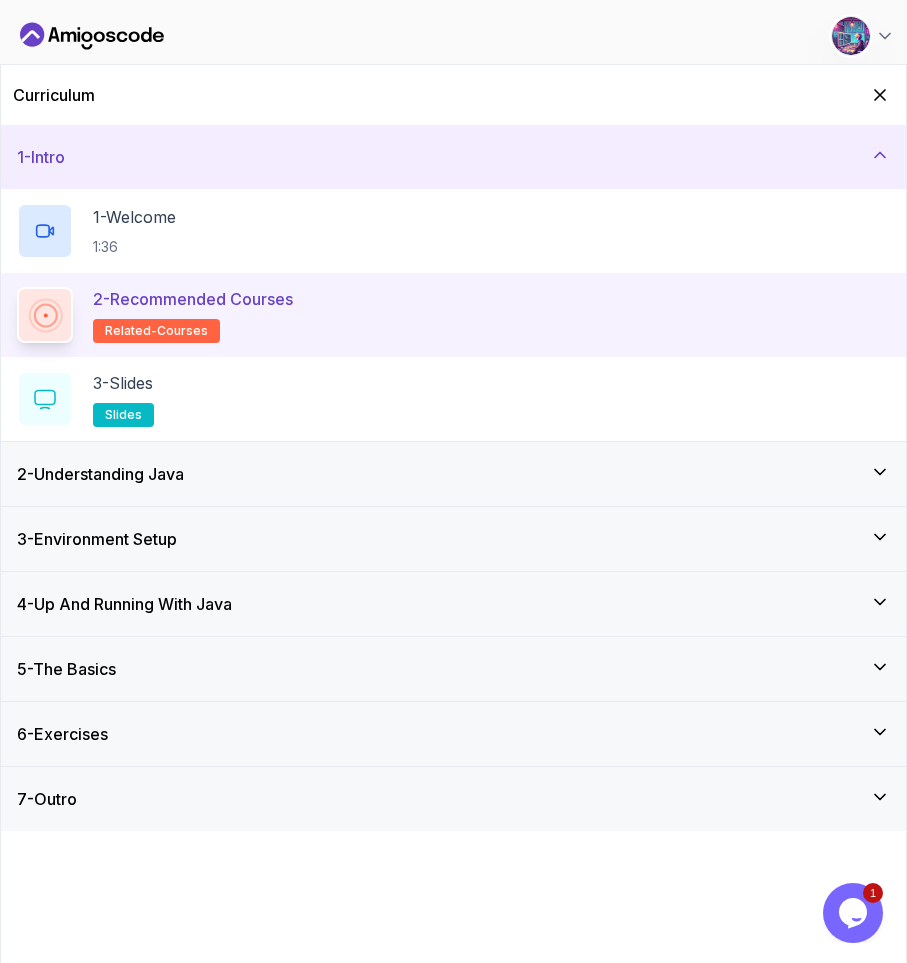 click on "2  -  Understanding Java" at bounding box center [453, 474] 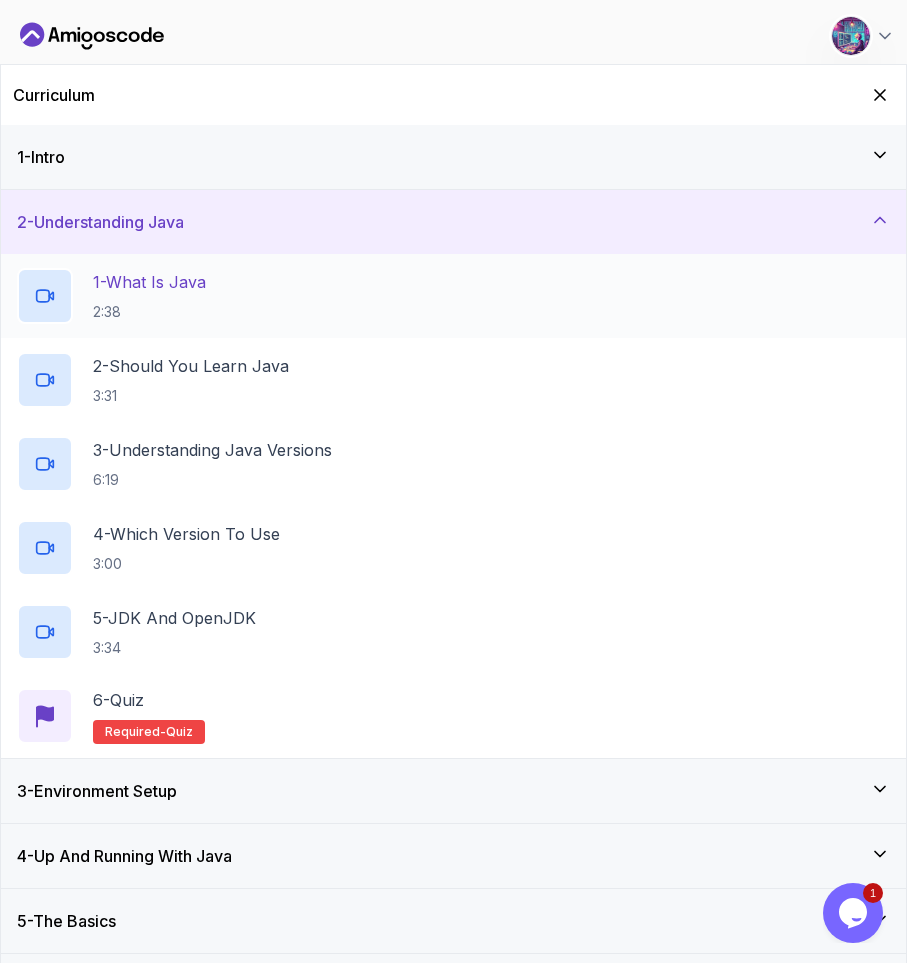 click on "1  -  What Is Java 2:38" at bounding box center (453, 296) 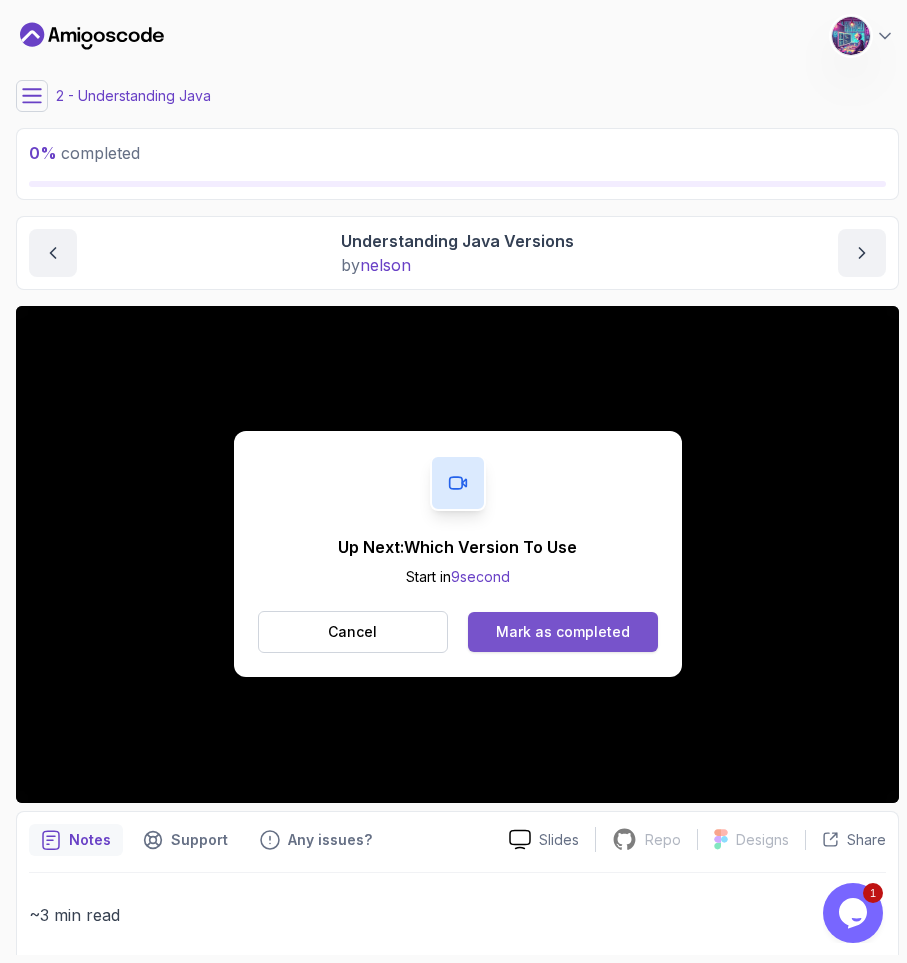 click on "Mark as completed" at bounding box center [562, 632] 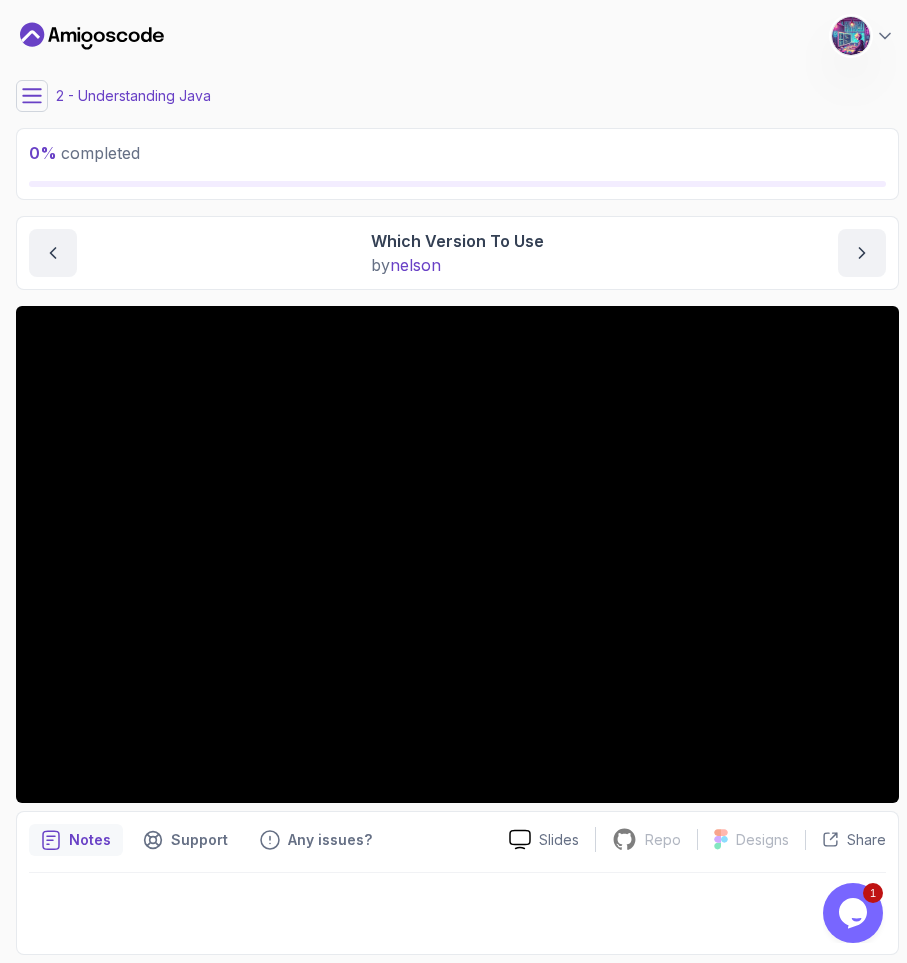 click on "Notes Support Any issues?" at bounding box center [261, 840] 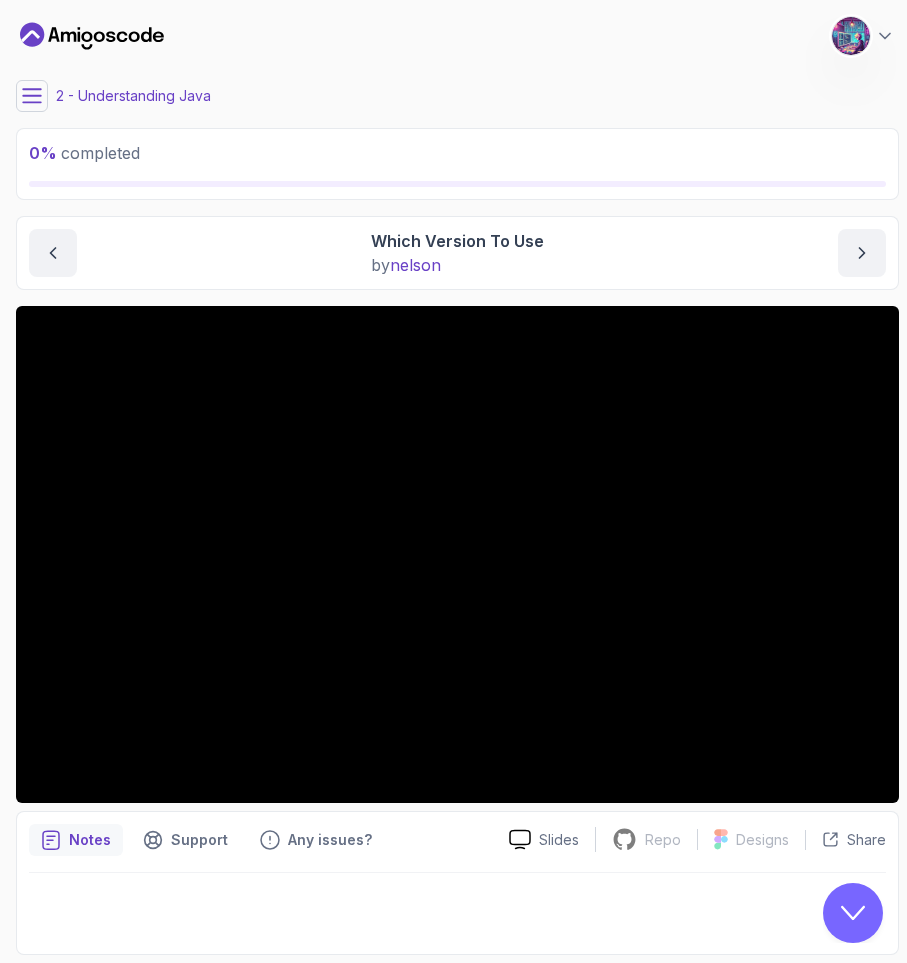 scroll, scrollTop: 0, scrollLeft: 0, axis: both 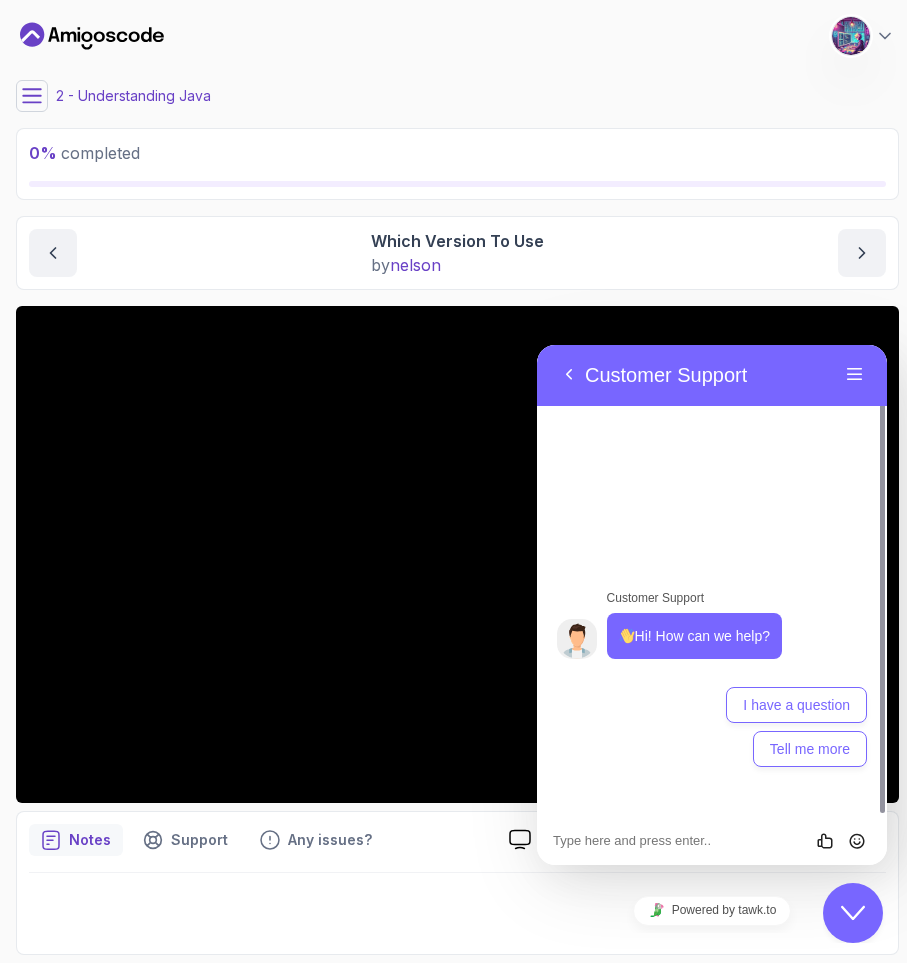 click on "Close Chat This icon closes the chat window." at bounding box center (853, 913) 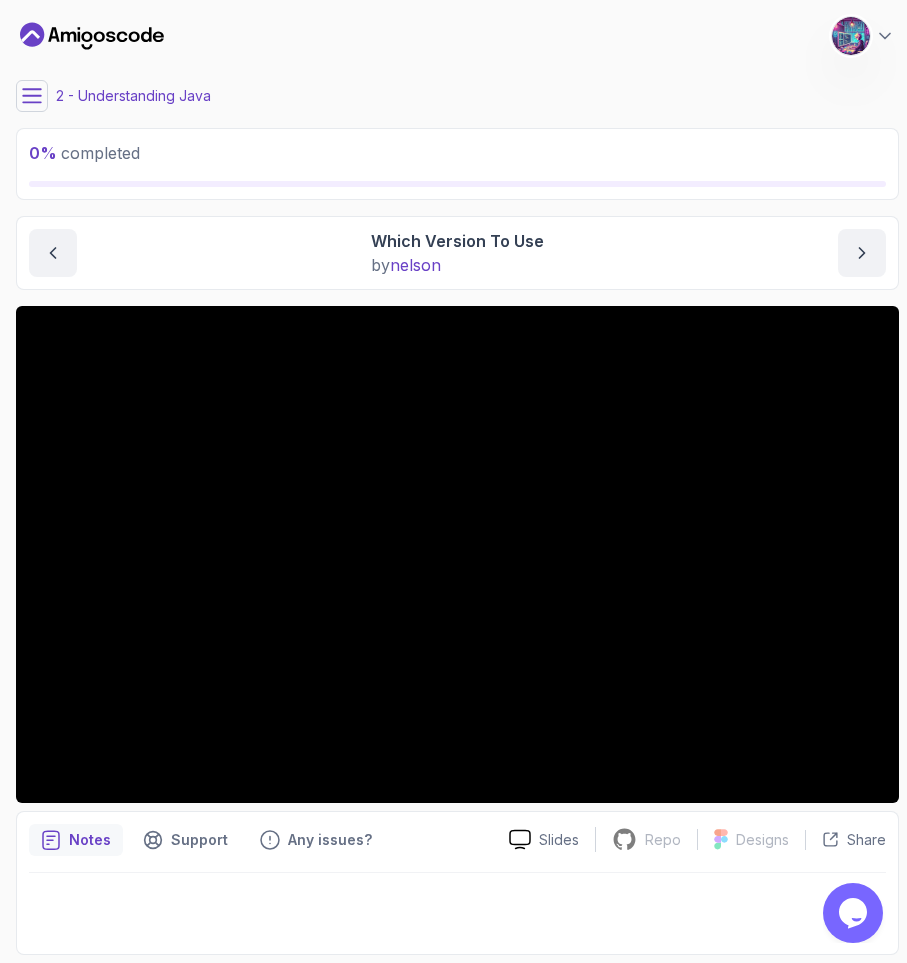 click on "Notes Support Any issues? Slides Repo Repository not available Designs Design not available Share" at bounding box center (457, 883) 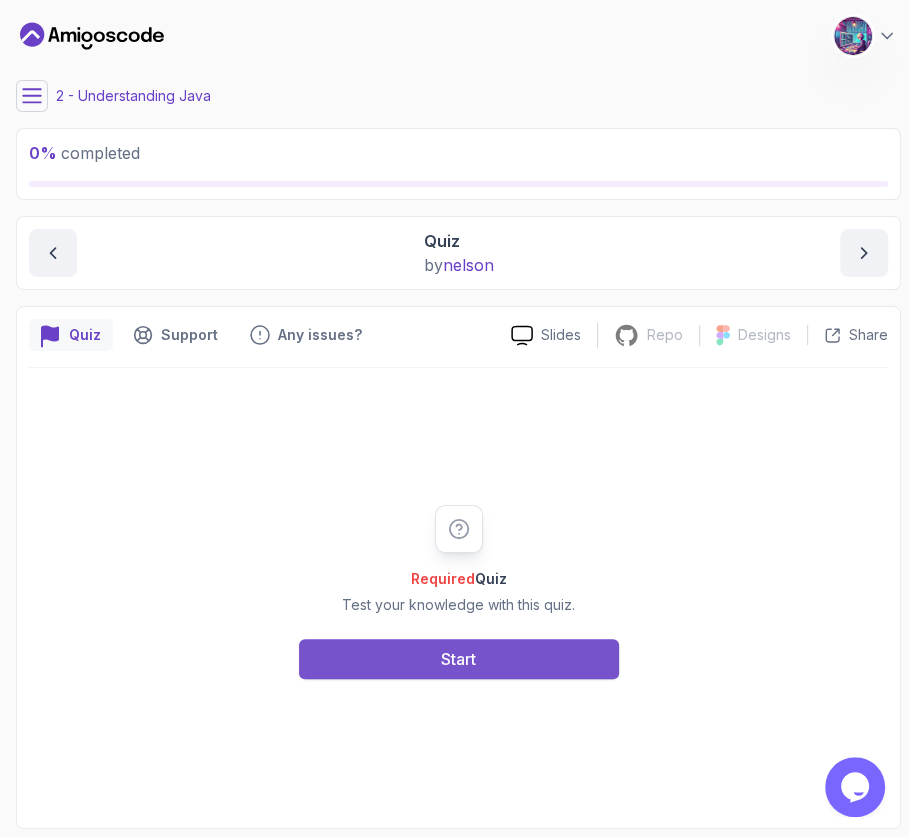click on "Start" at bounding box center [458, 659] 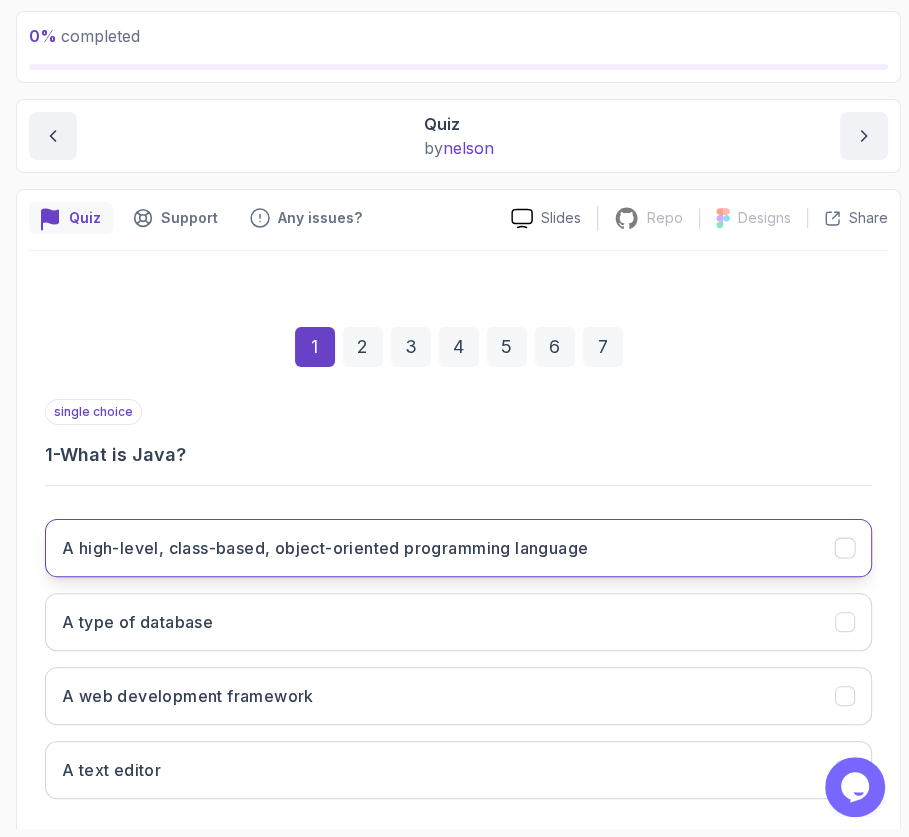 scroll, scrollTop: 212, scrollLeft: 0, axis: vertical 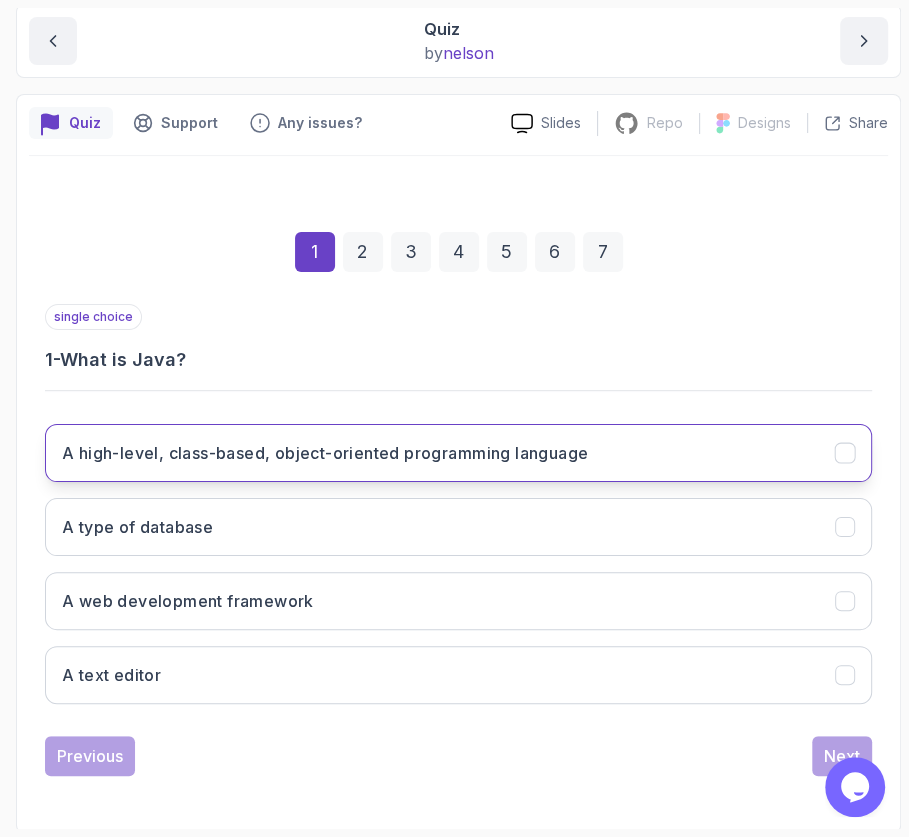 click on "A high-level, class-based, object-oriented programming language" at bounding box center [325, 453] 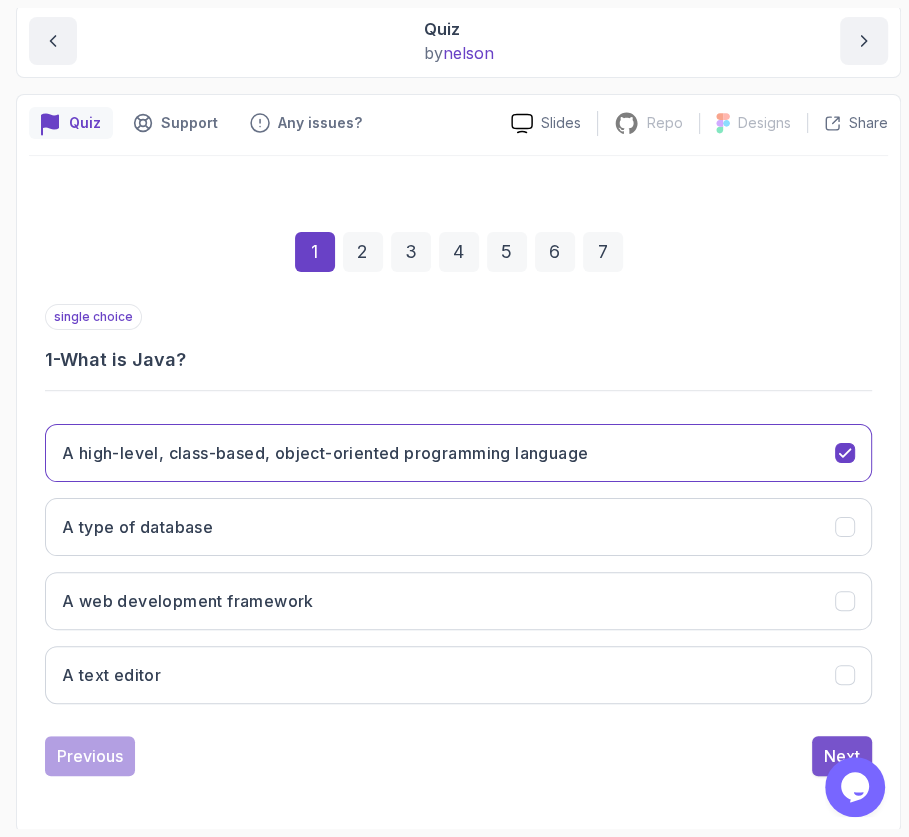 click on "Next" at bounding box center (842, 756) 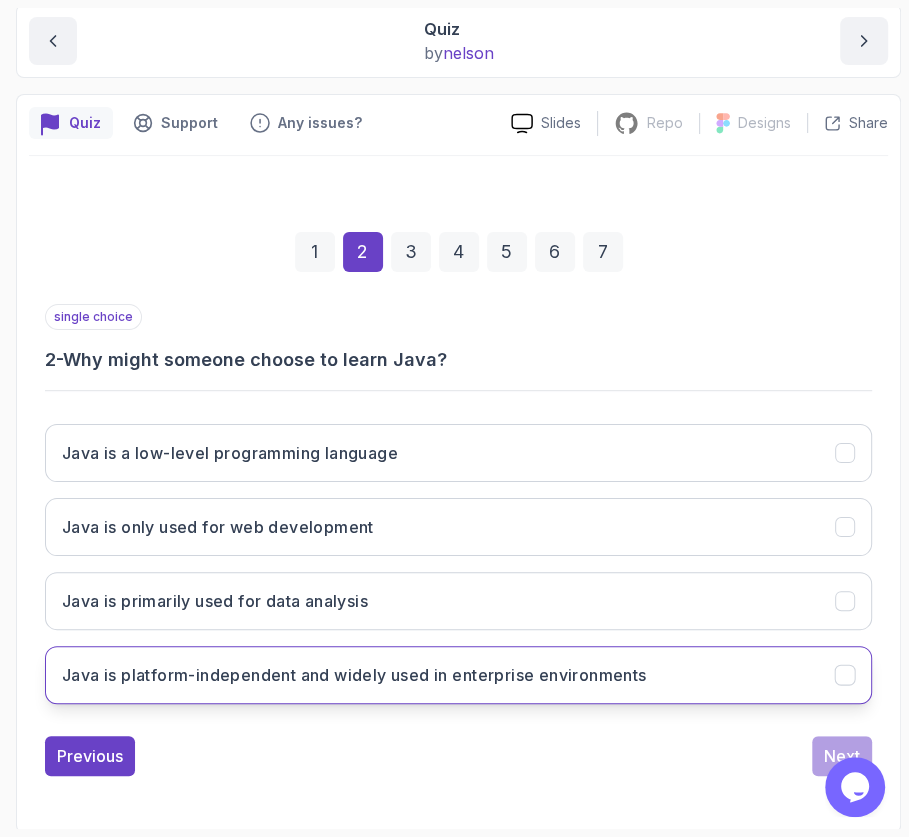 click on "Java is platform-independent and widely used in enterprise environments" at bounding box center (458, 675) 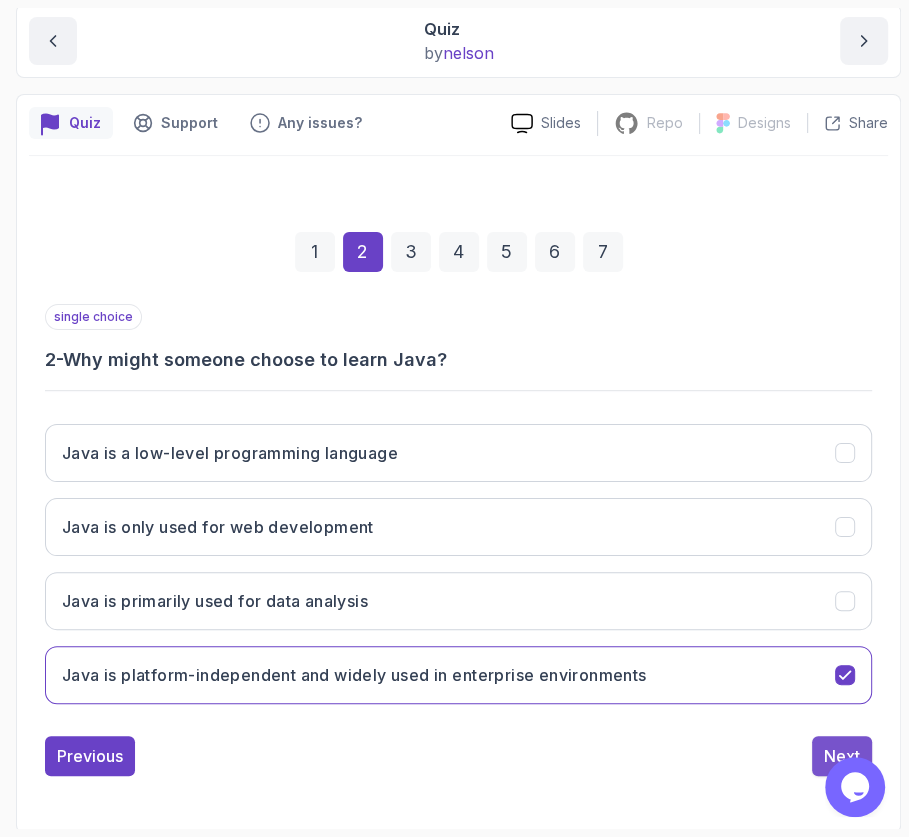 click on "Next" at bounding box center (842, 756) 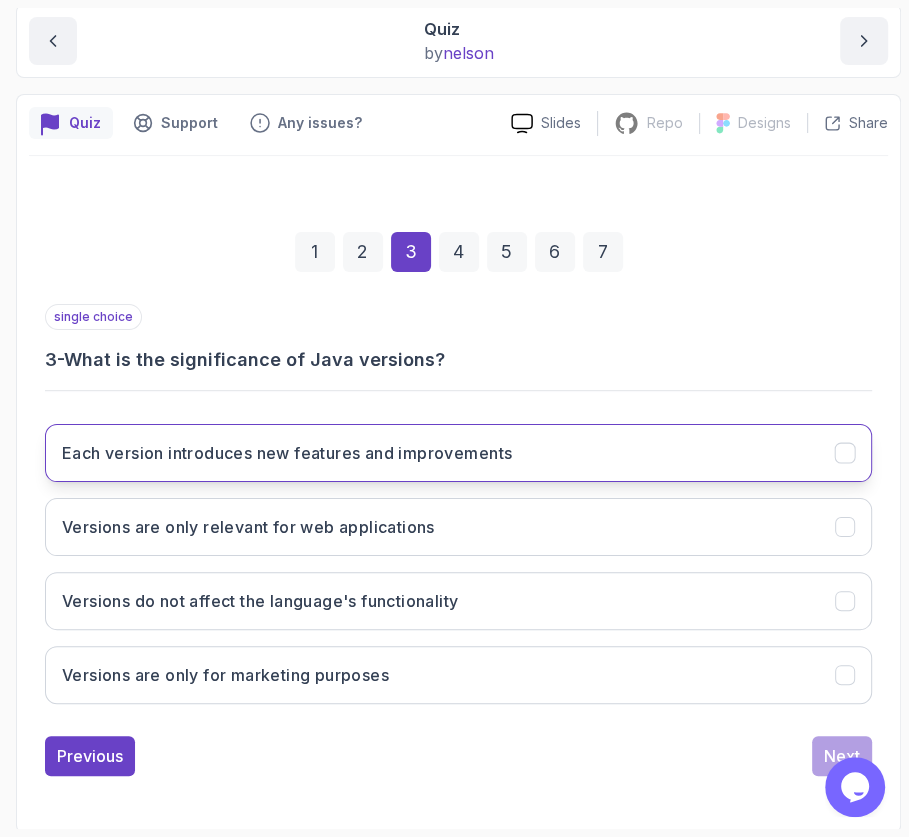 click on "Each version introduces new features and improvements" at bounding box center [458, 453] 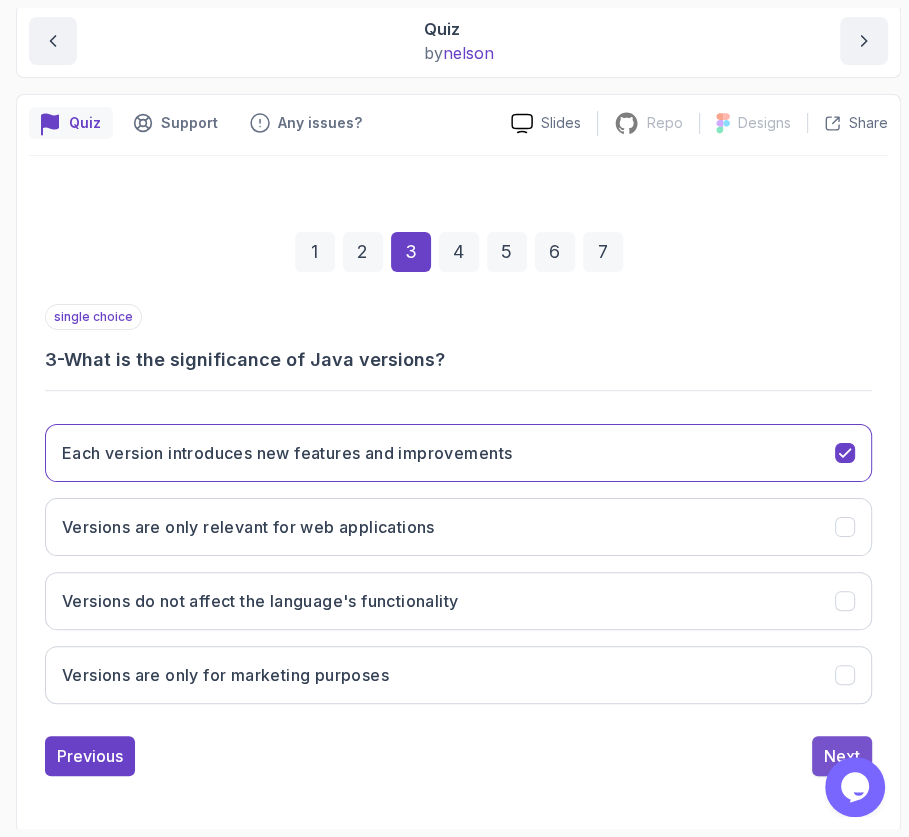 click on "Next" at bounding box center [842, 756] 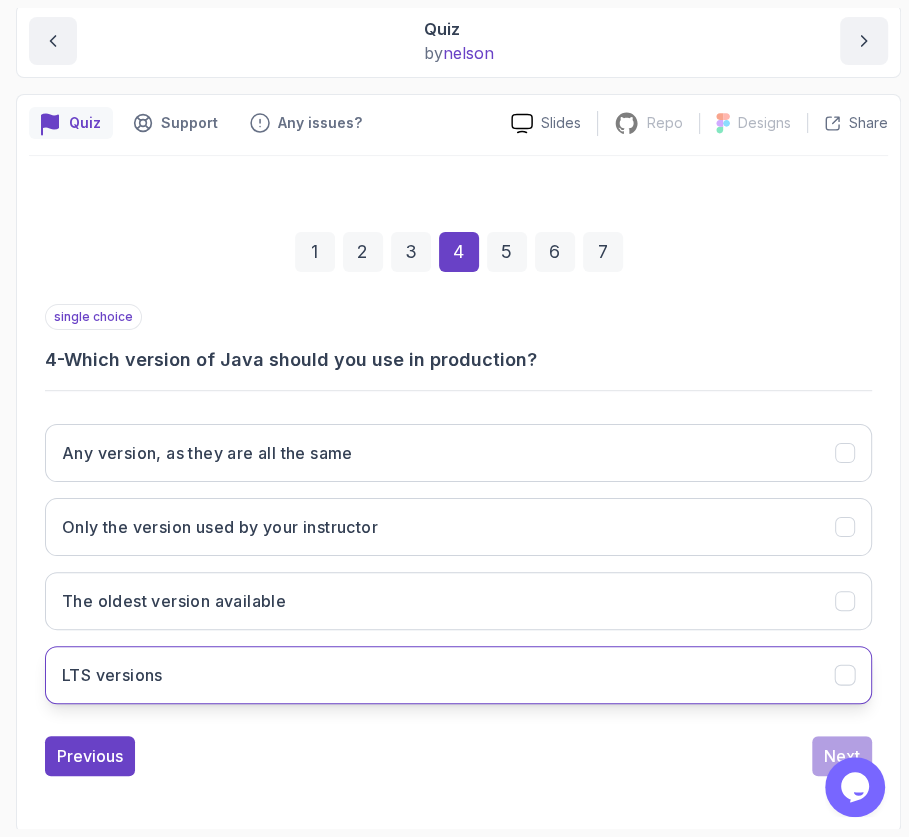 click on "LTS versions" at bounding box center (458, 675) 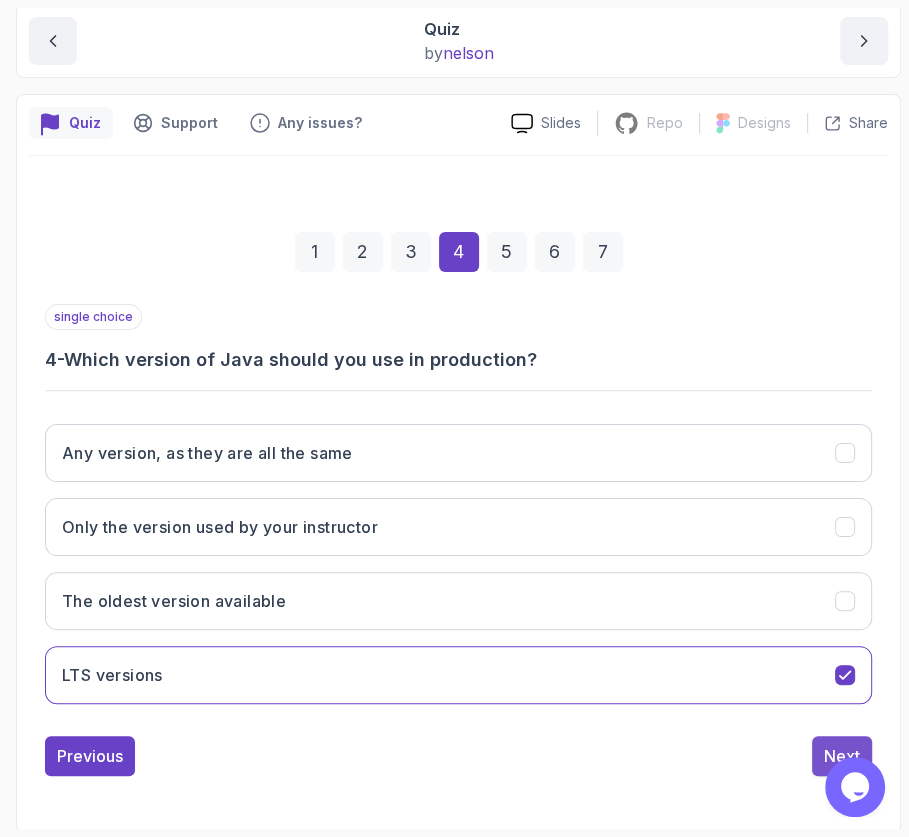 click on "Next" at bounding box center (842, 756) 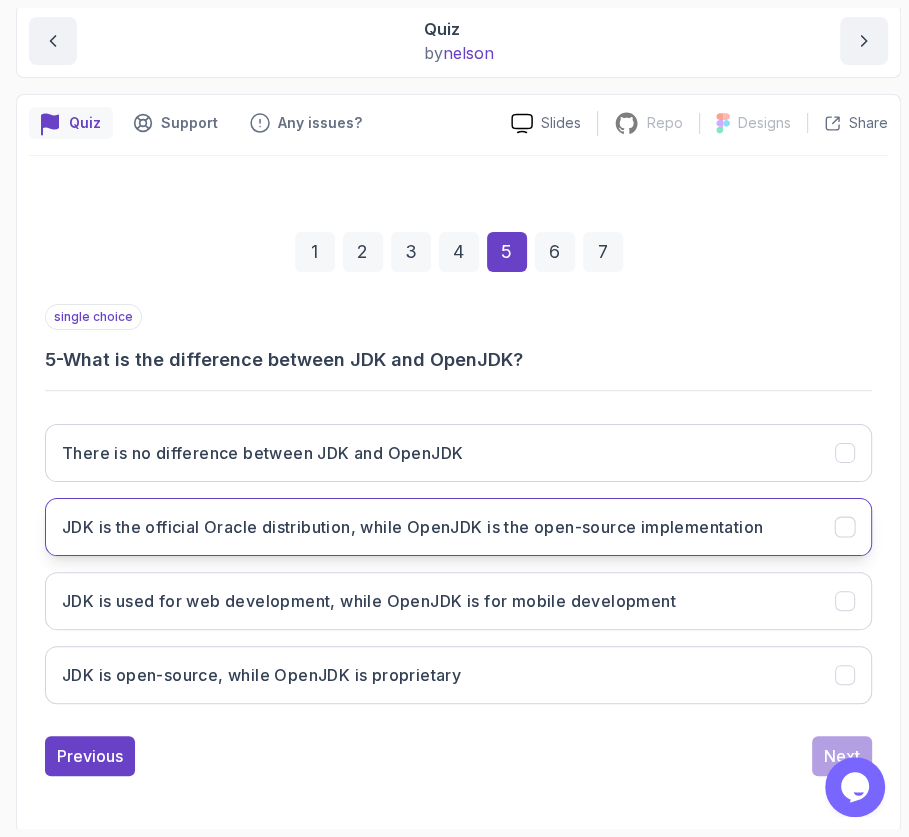 click on "JDK is the official Oracle distribution, while OpenJDK is the open-source implementation" at bounding box center (458, 527) 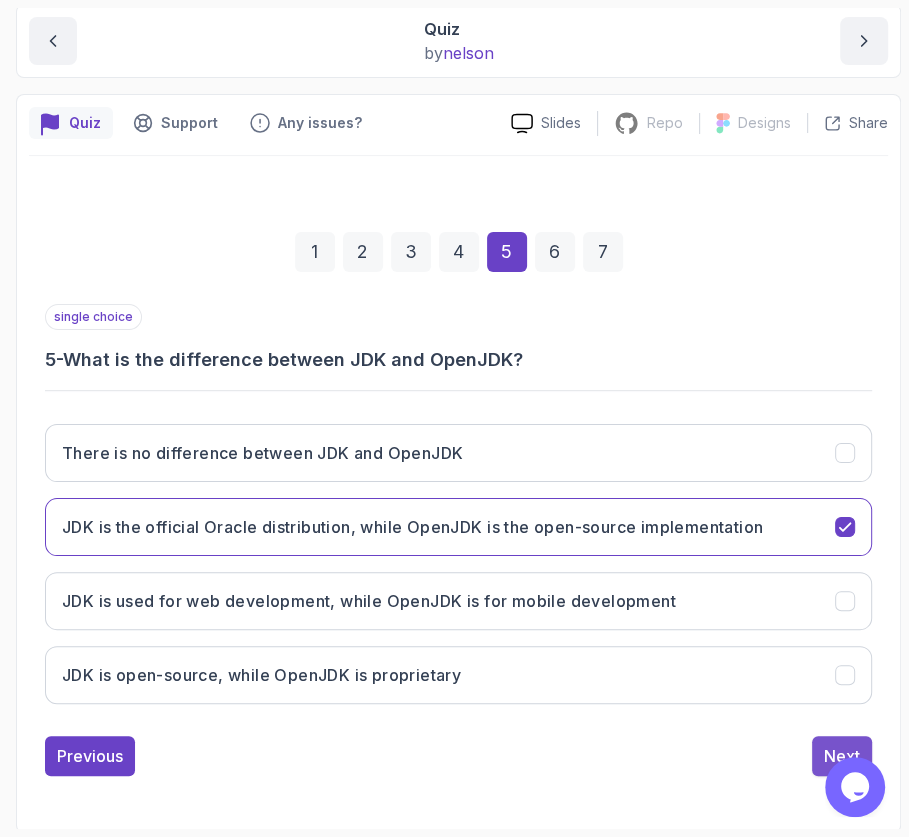 click on "Next" at bounding box center (842, 756) 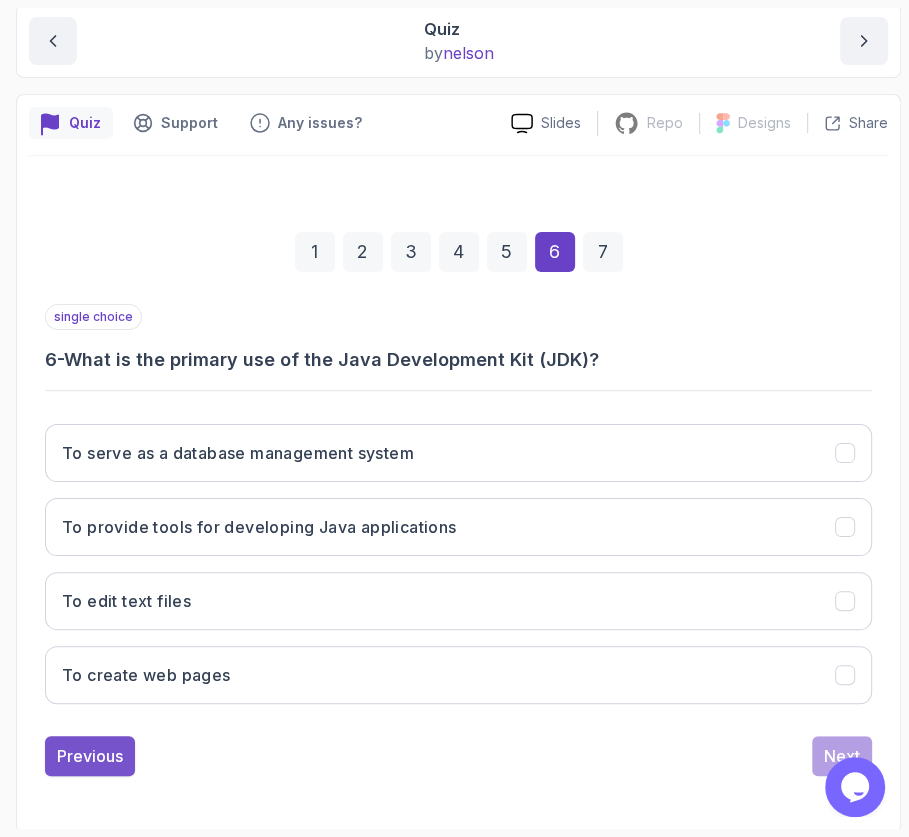 click on "Previous" at bounding box center [90, 756] 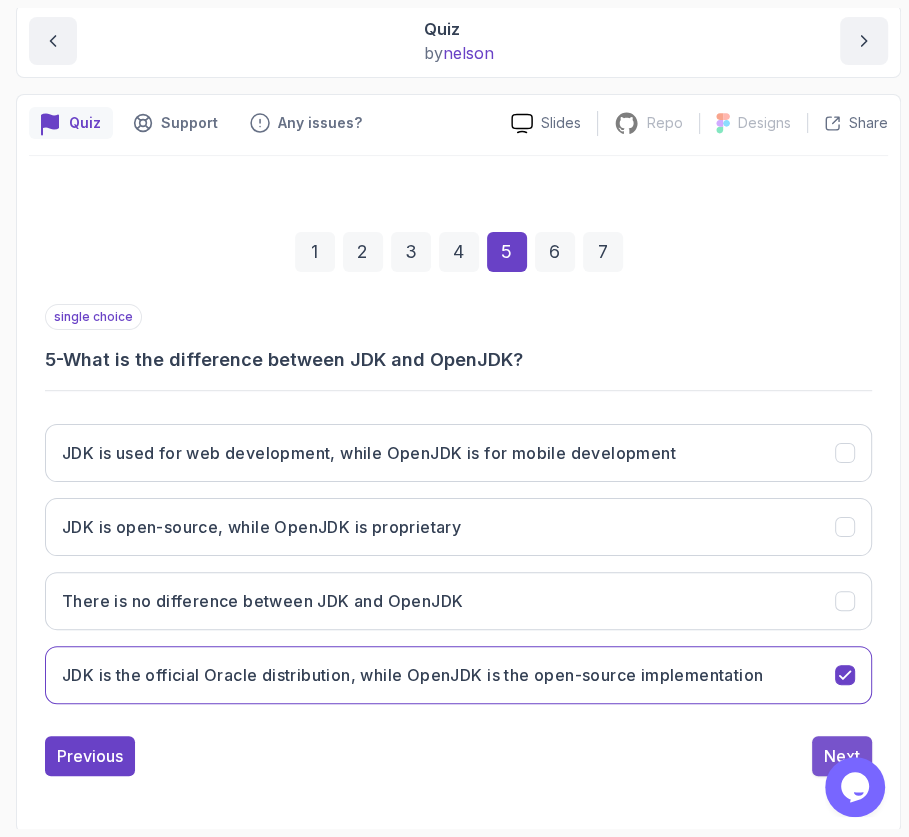 click on "Next" at bounding box center [842, 756] 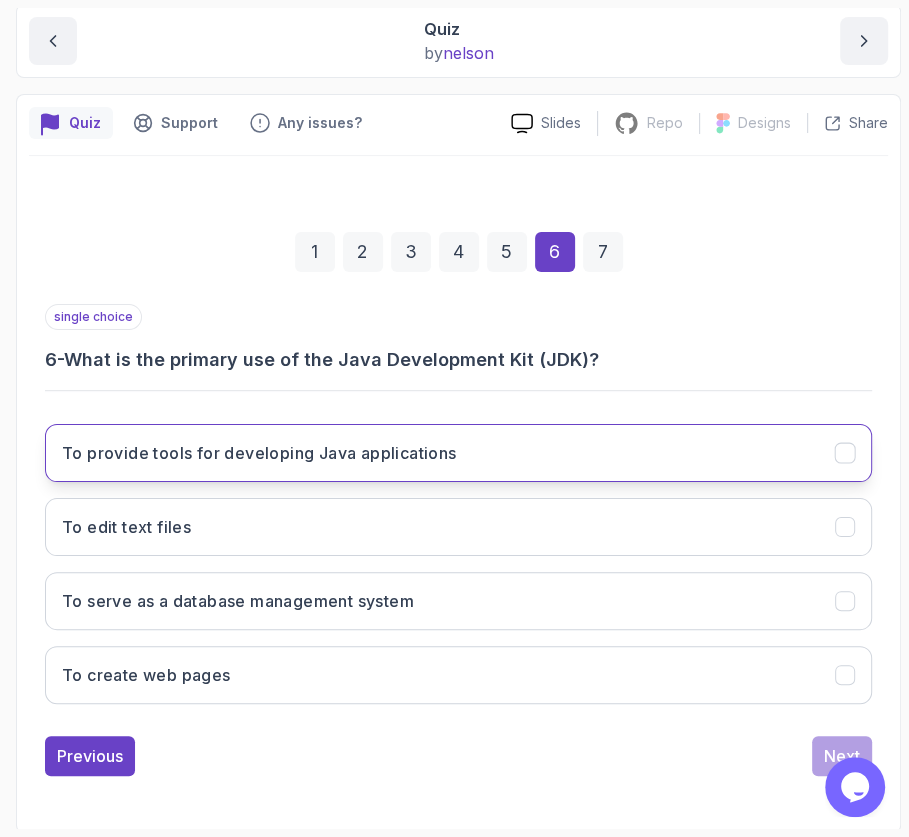click on "To provide tools for developing Java applications" at bounding box center (458, 453) 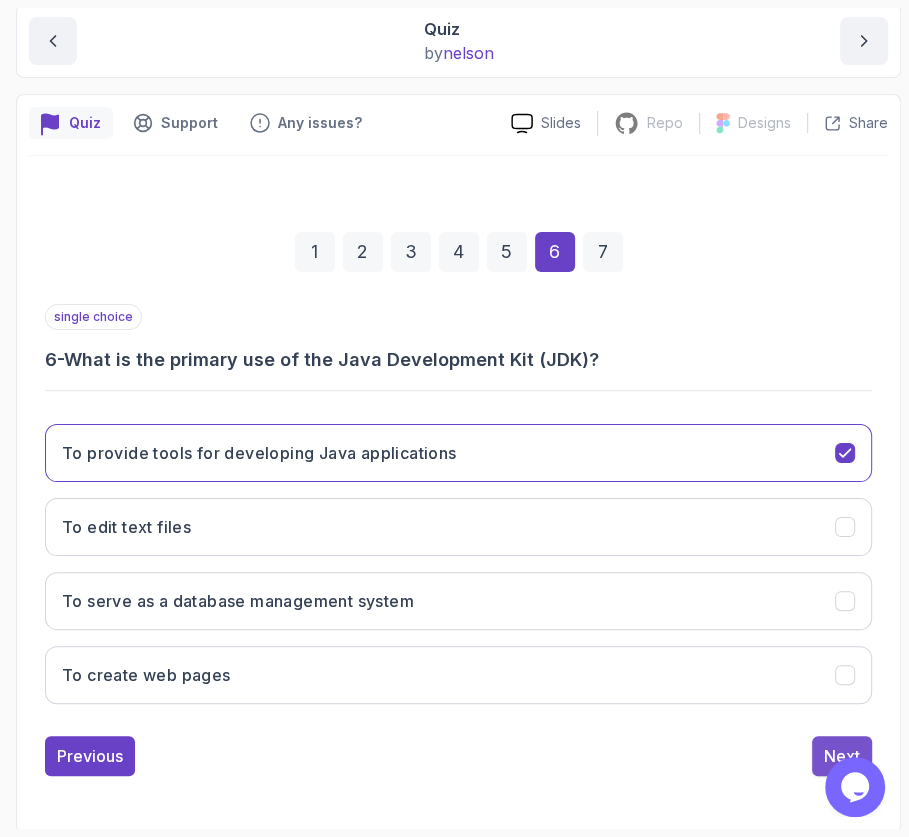 click on "Next" at bounding box center (842, 756) 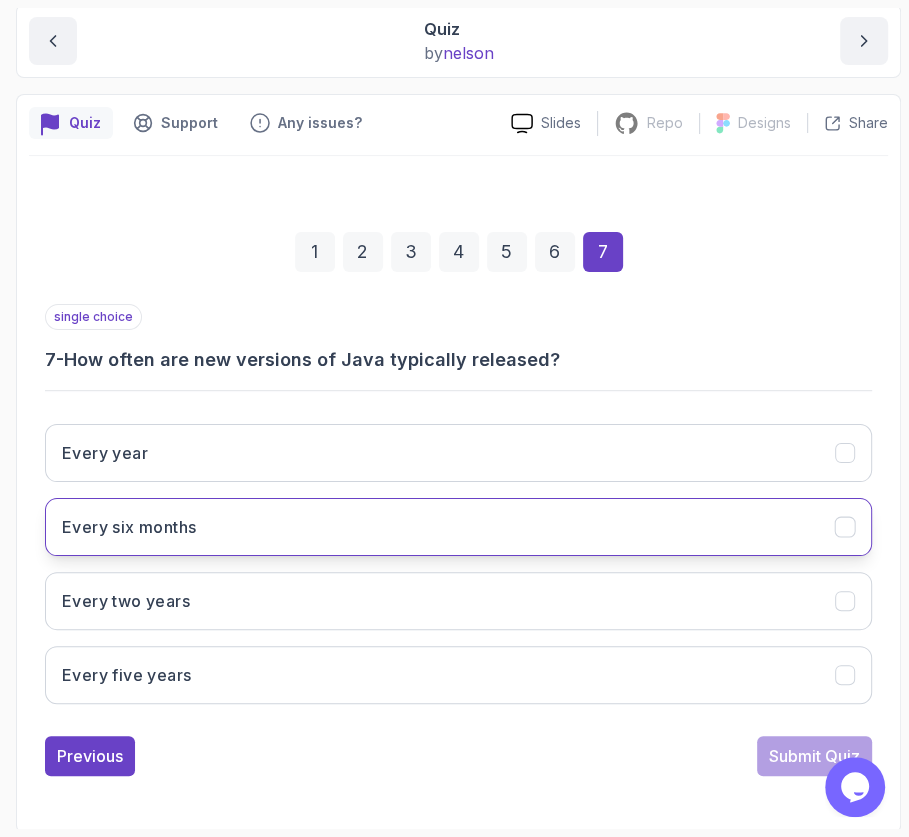 click on "Every six months" at bounding box center [458, 527] 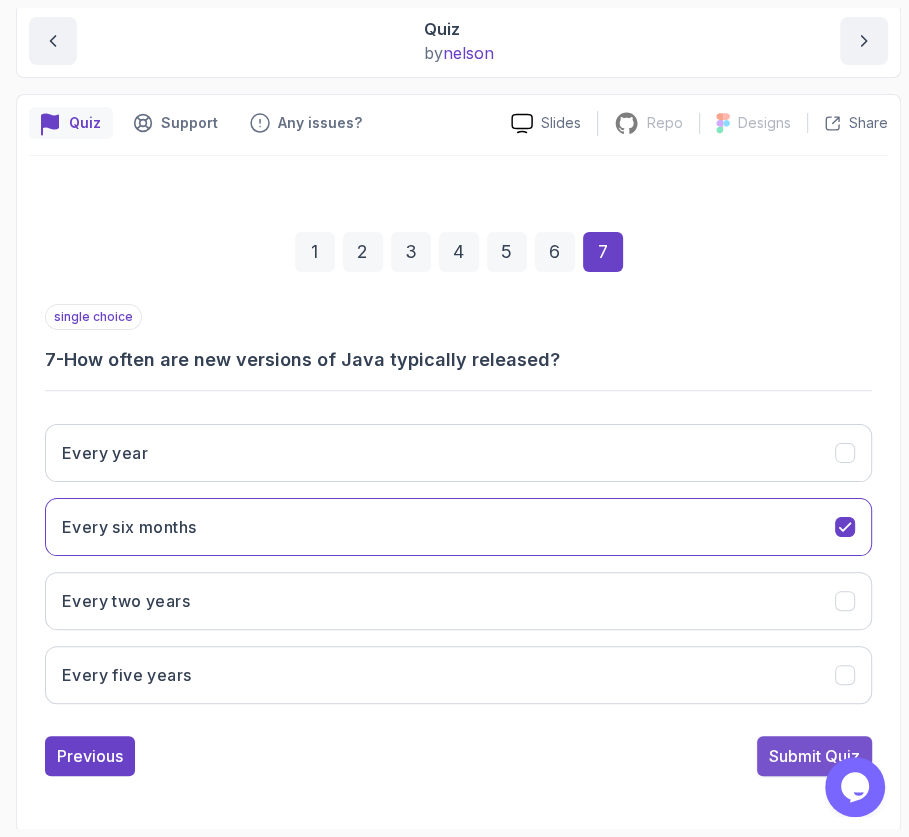 click on "Submit Quiz" at bounding box center (814, 756) 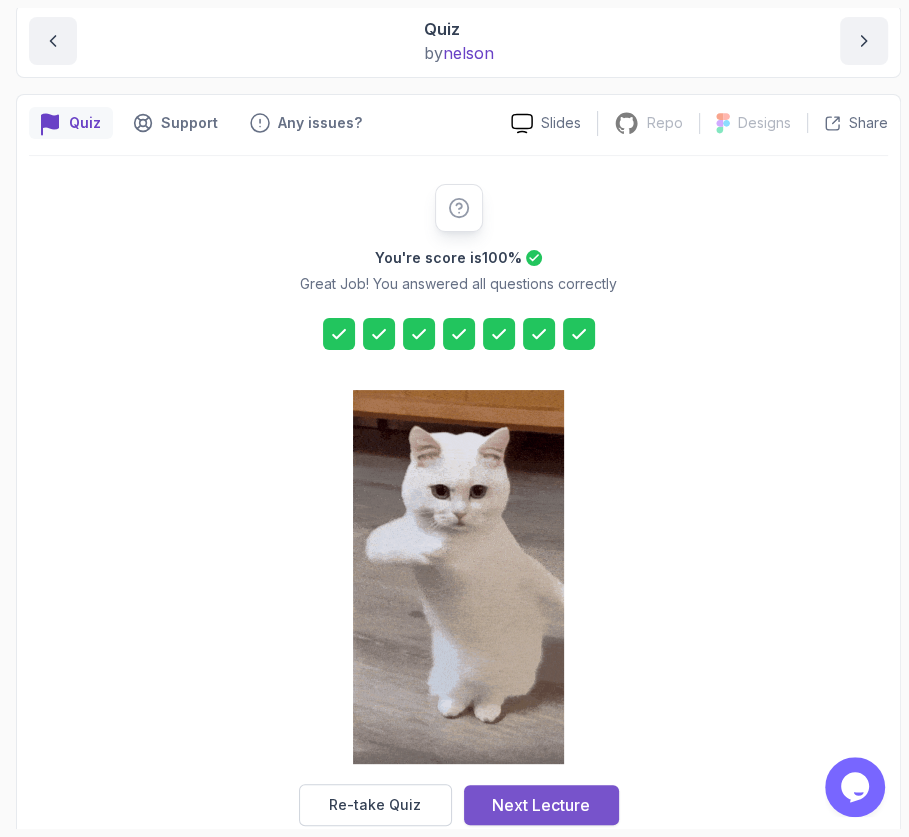 click on "Next Lecture" at bounding box center [541, 805] 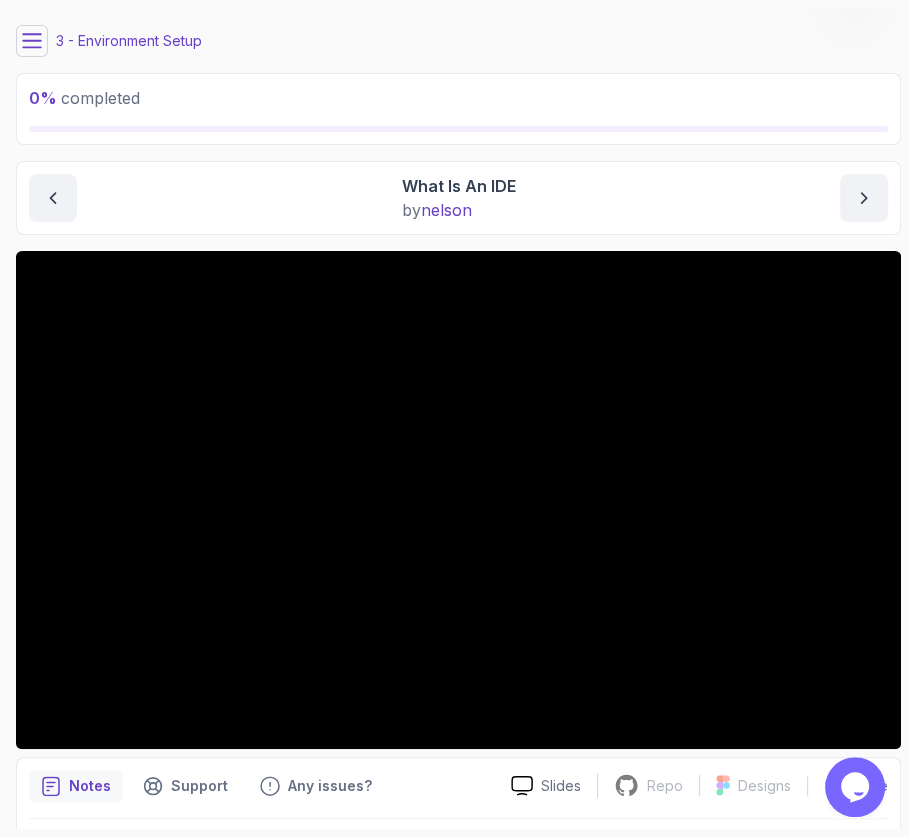 scroll, scrollTop: 0, scrollLeft: 0, axis: both 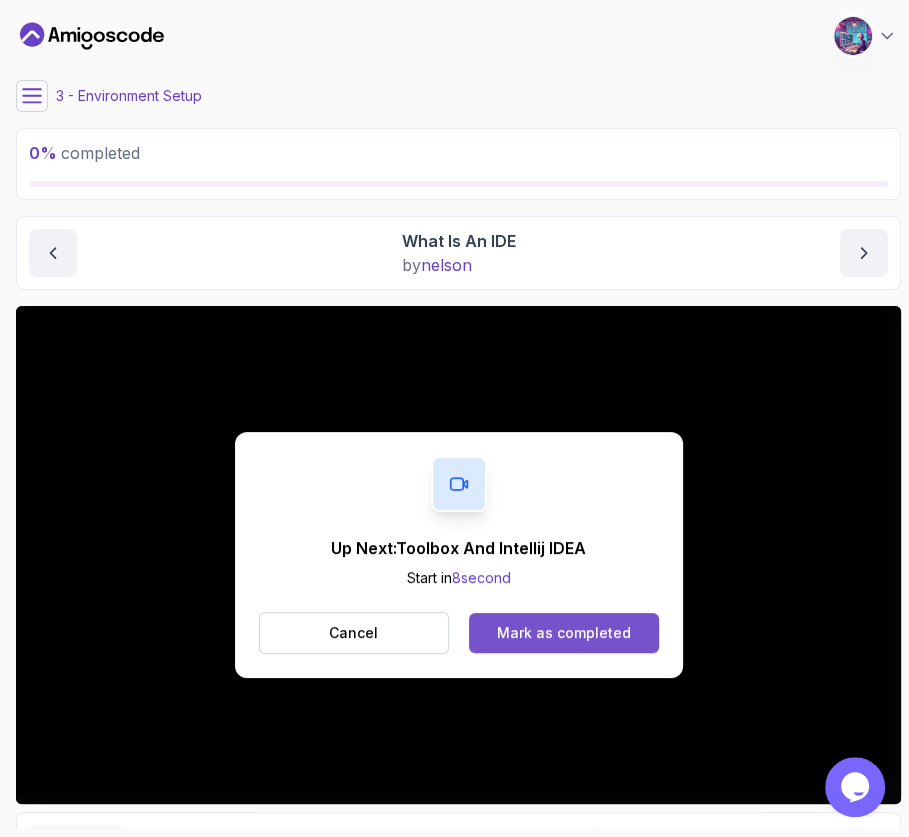 click on "Mark as completed" at bounding box center [564, 633] 